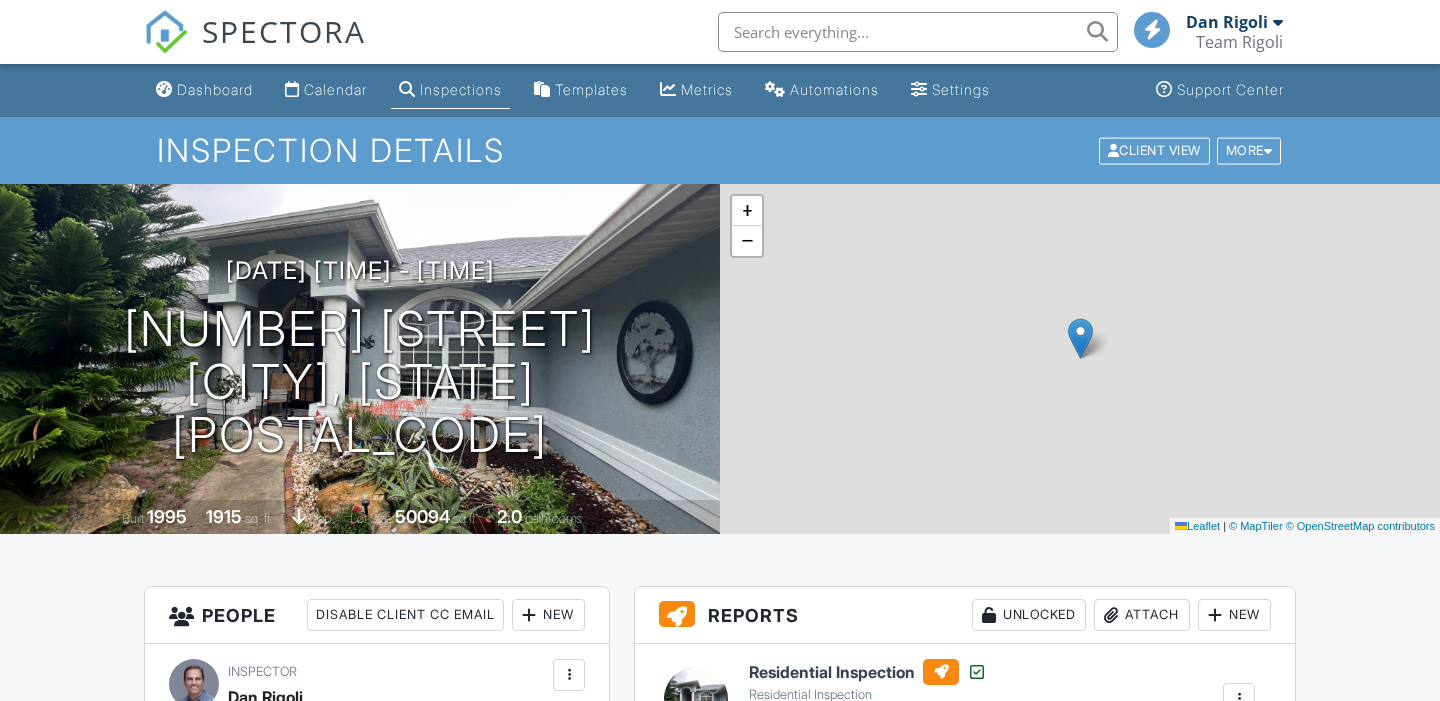 scroll, scrollTop: 0, scrollLeft: 0, axis: both 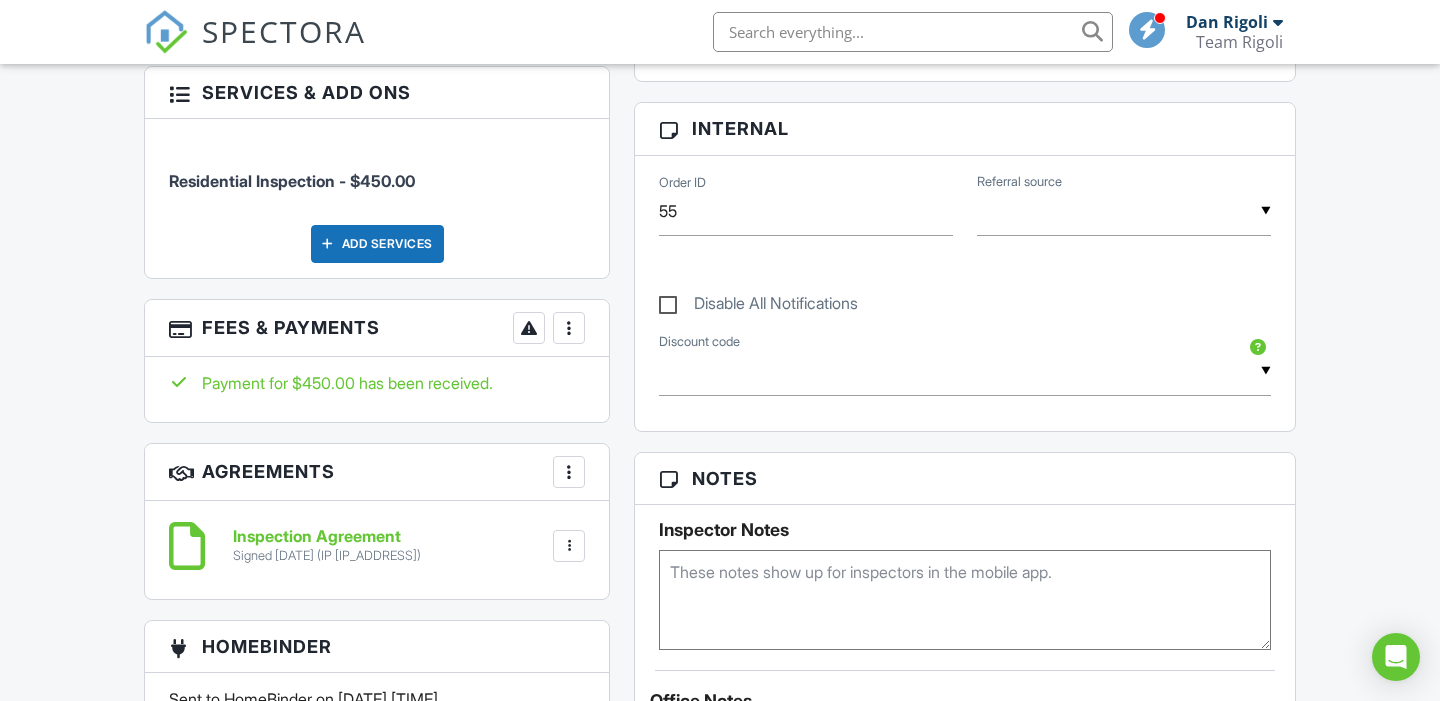 click on "Add Services" at bounding box center [377, 244] 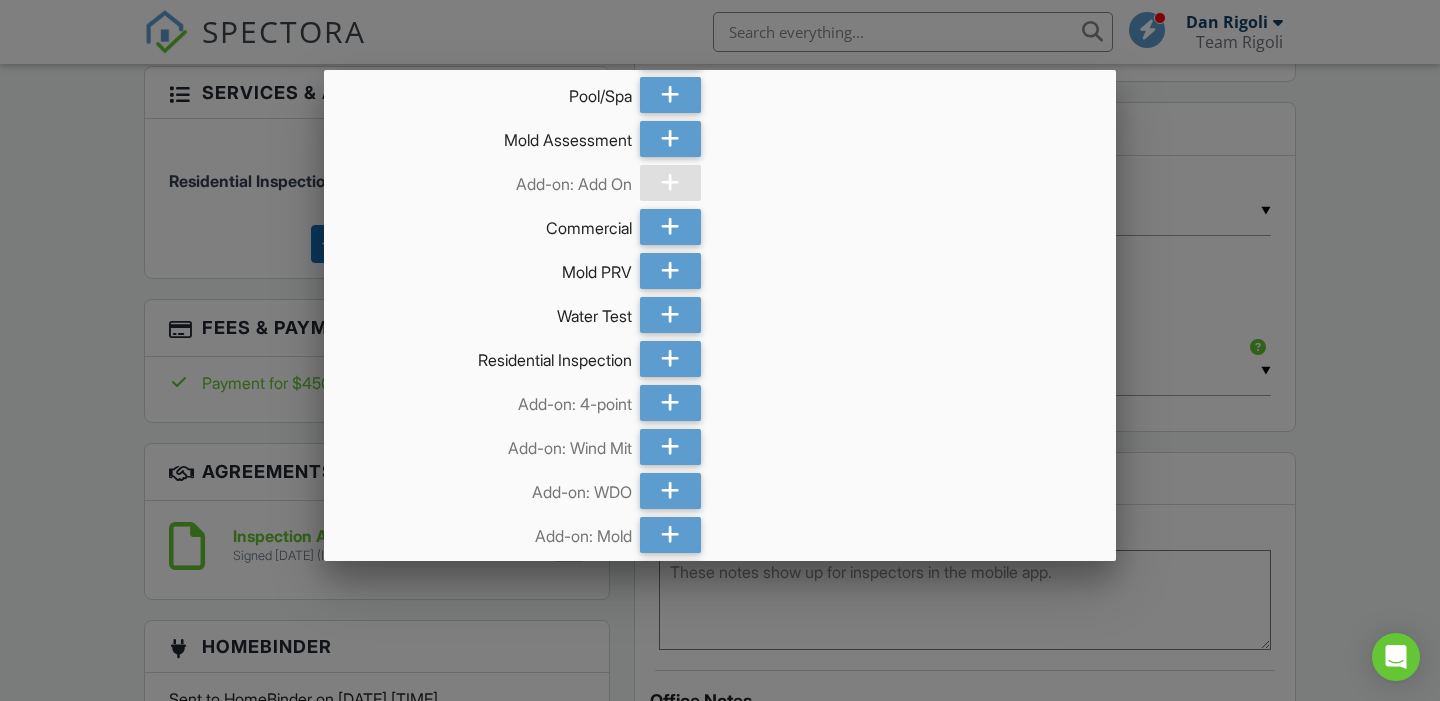 scroll, scrollTop: 271, scrollLeft: 0, axis: vertical 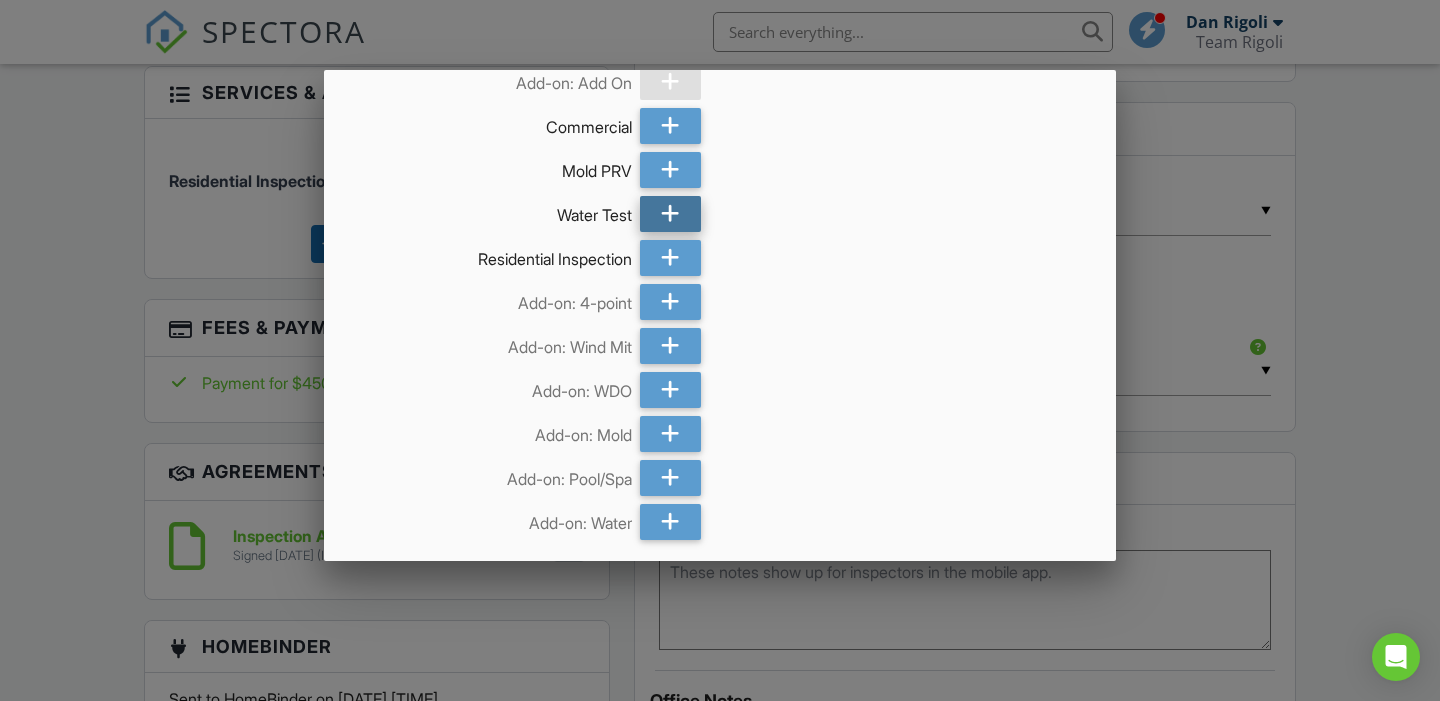 click at bounding box center (671, 214) 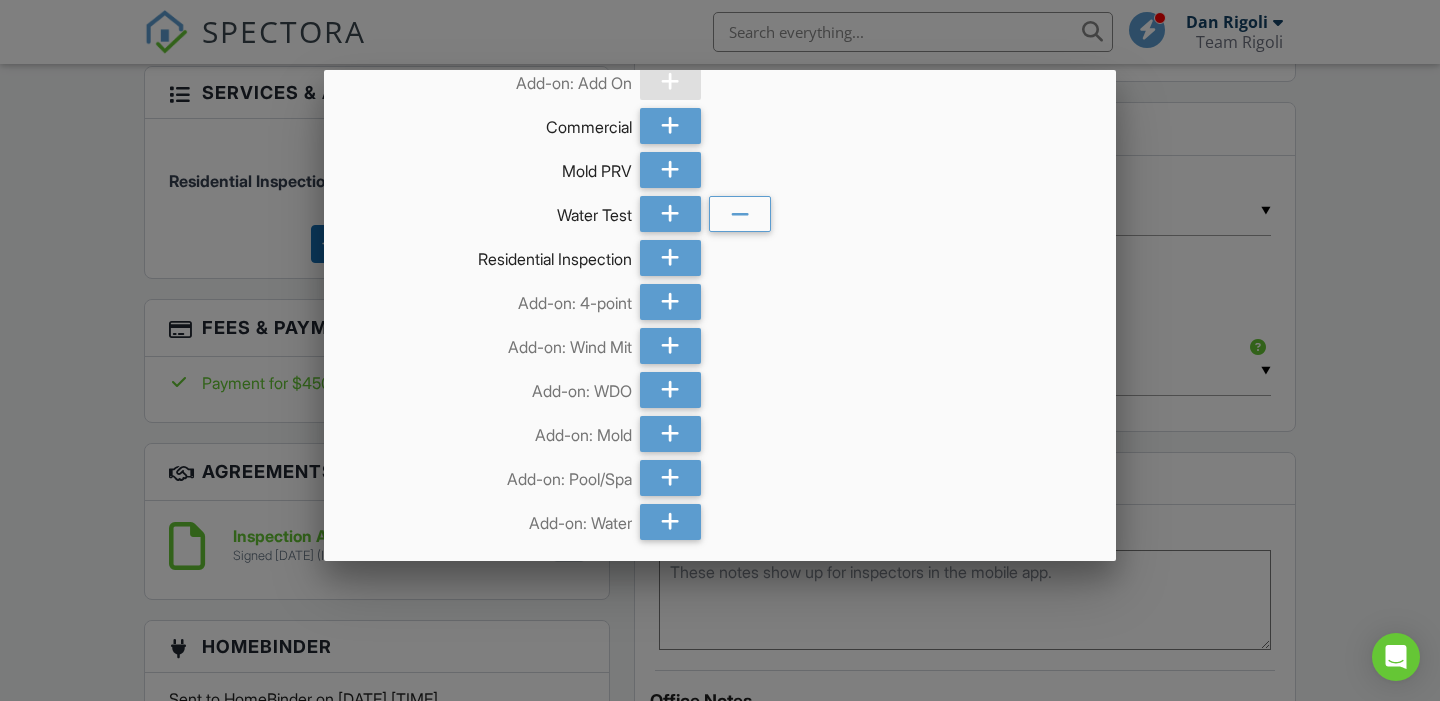 scroll, scrollTop: 349, scrollLeft: 0, axis: vertical 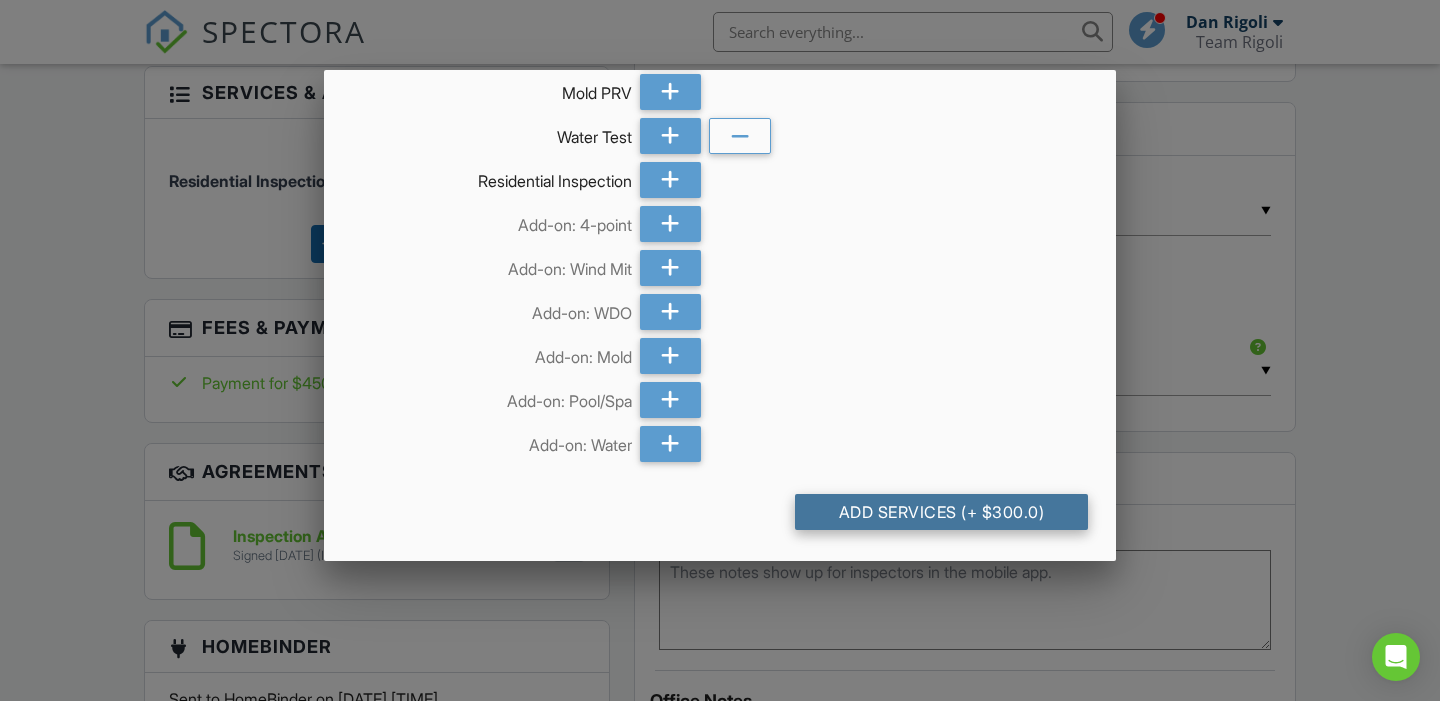 click on "Add Services
(+ $300.0)" at bounding box center (941, 512) 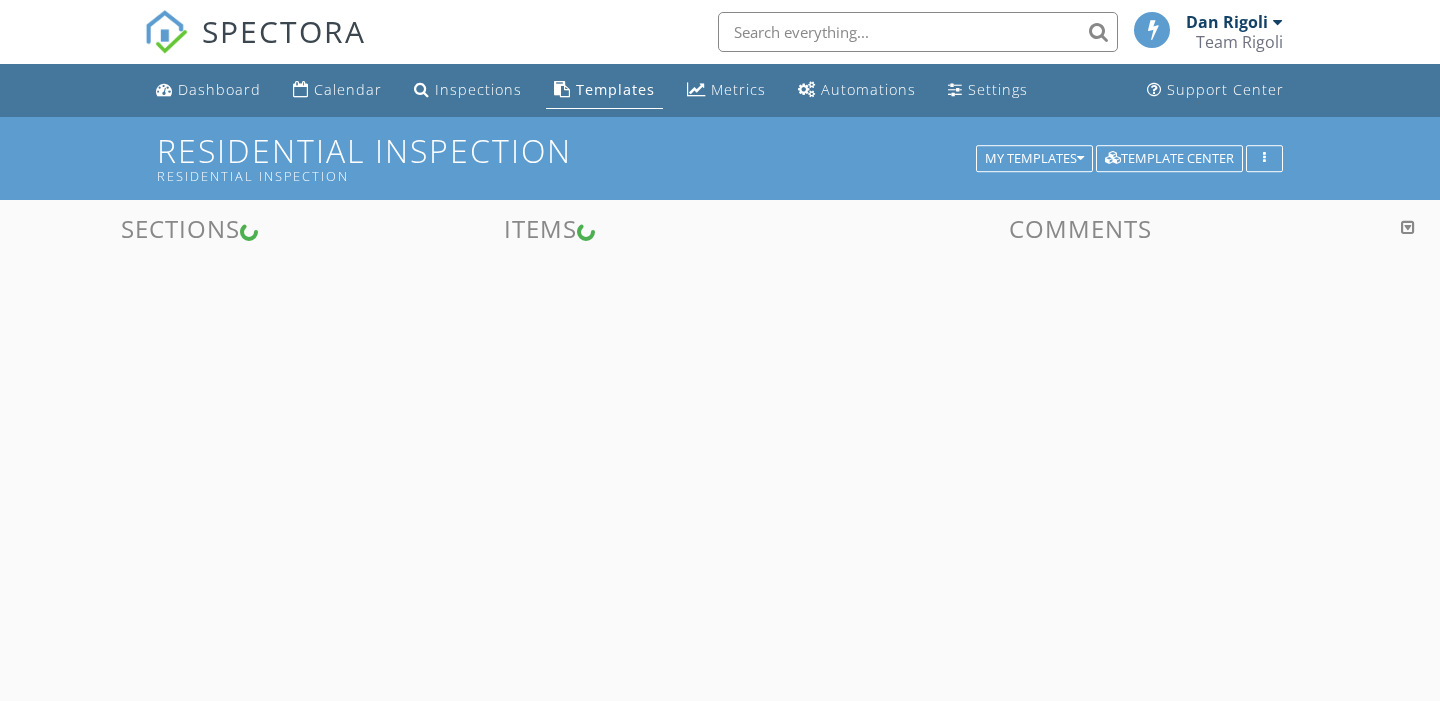 scroll, scrollTop: 0, scrollLeft: 0, axis: both 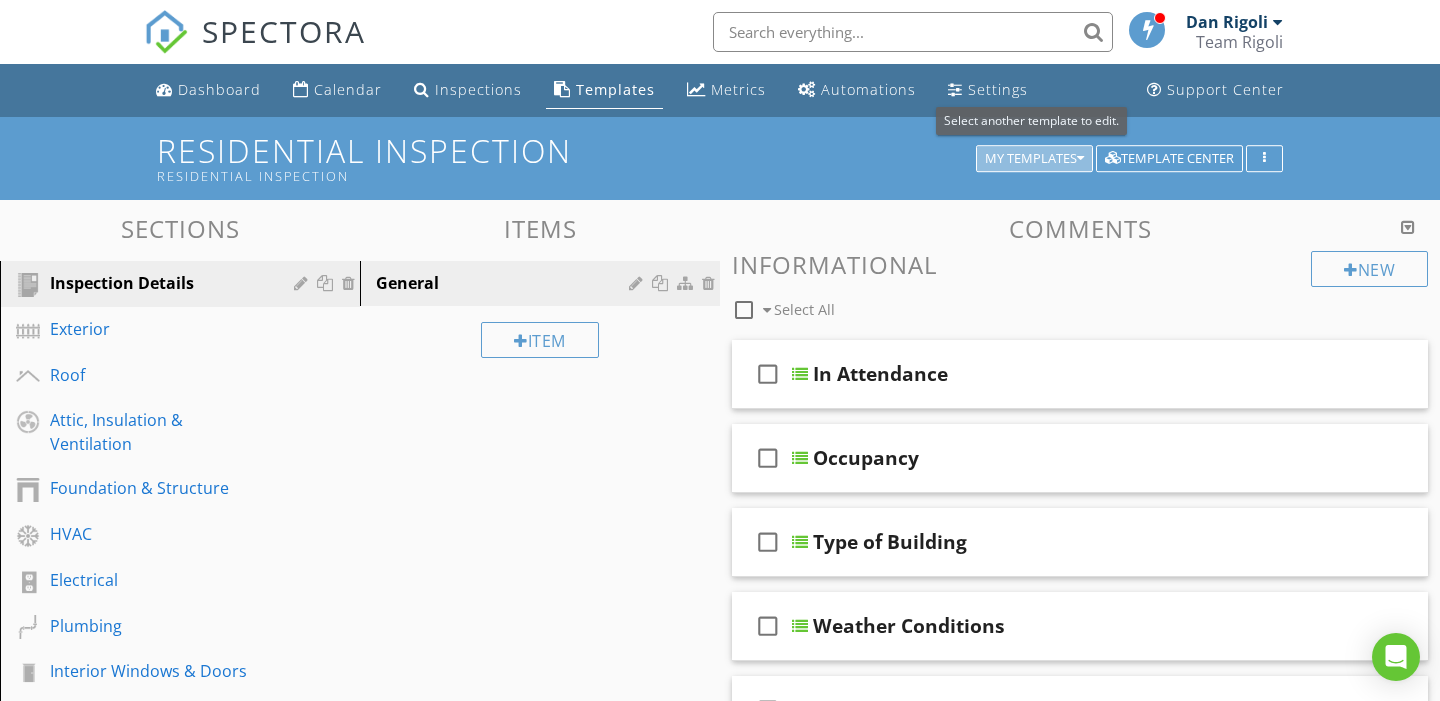 click on "My Templates" at bounding box center [1034, 159] 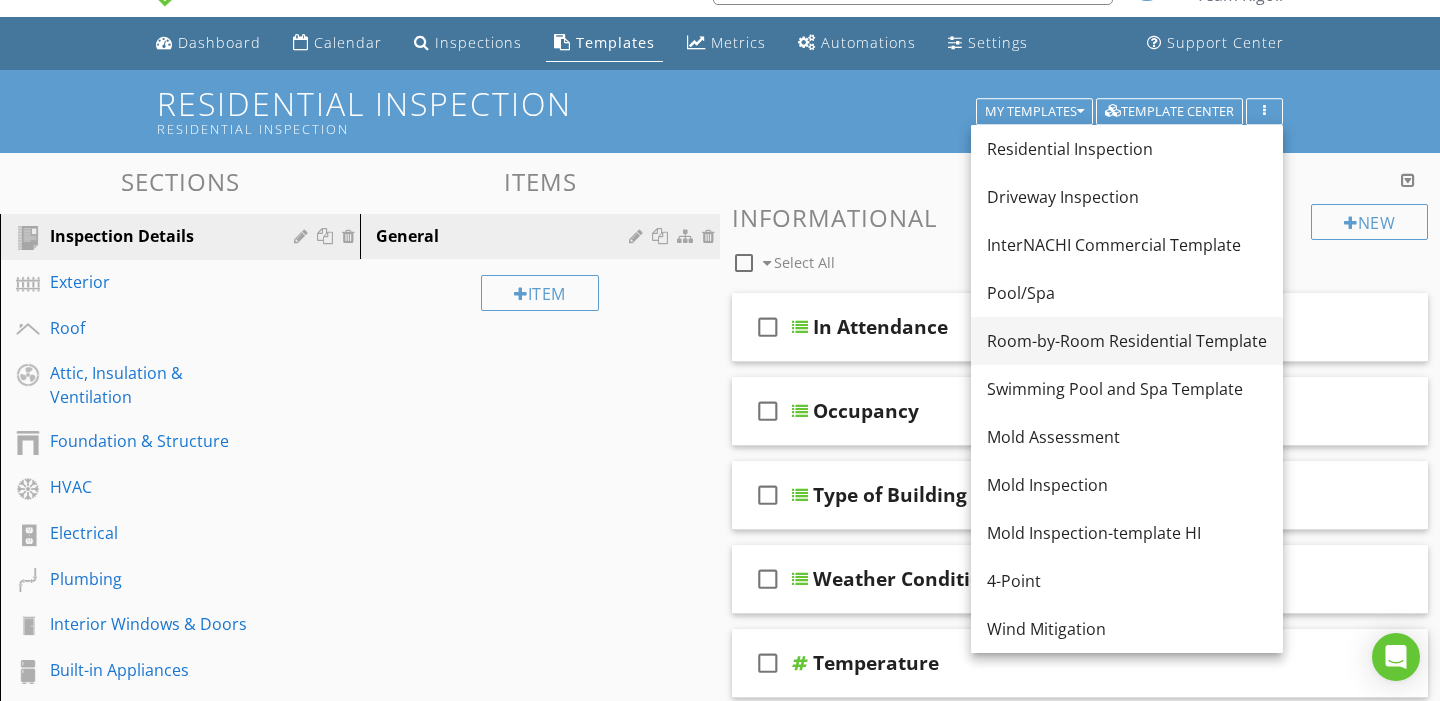 scroll, scrollTop: 0, scrollLeft: 0, axis: both 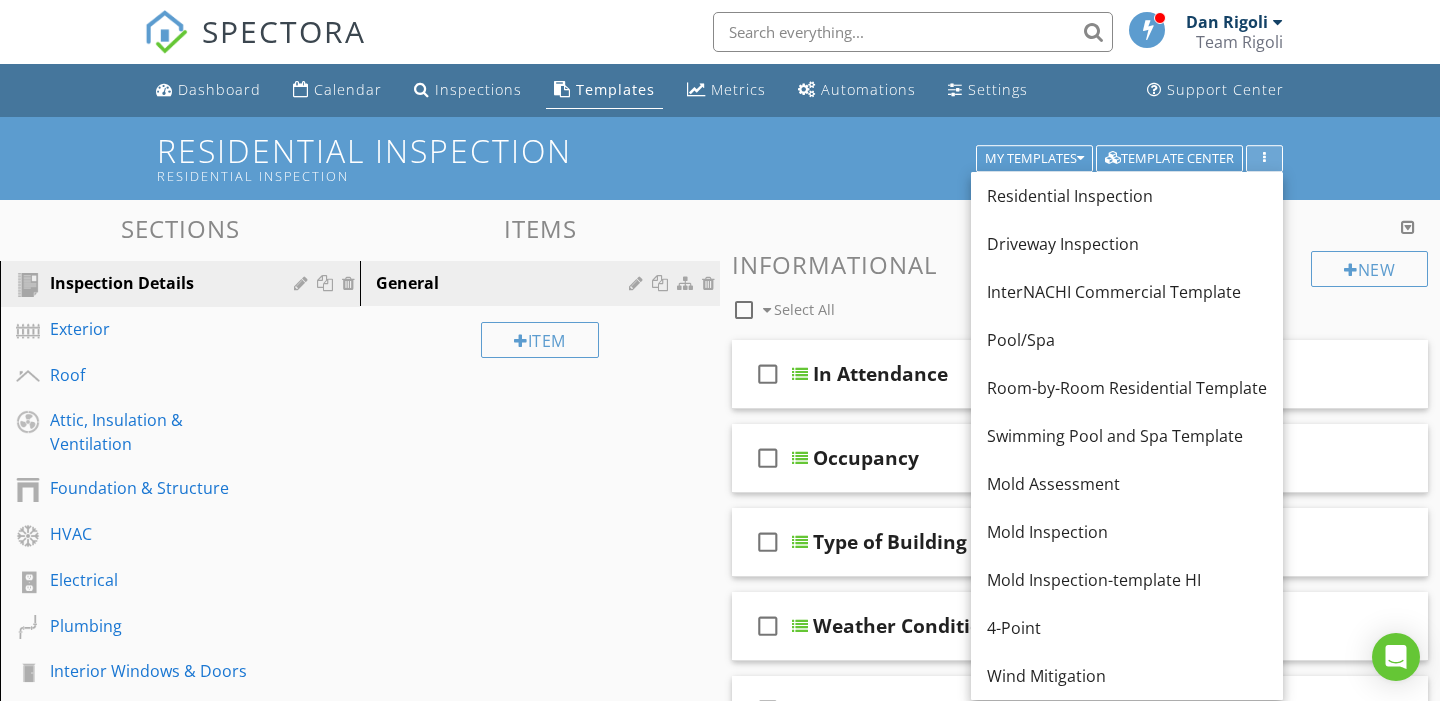 click at bounding box center [1264, 159] 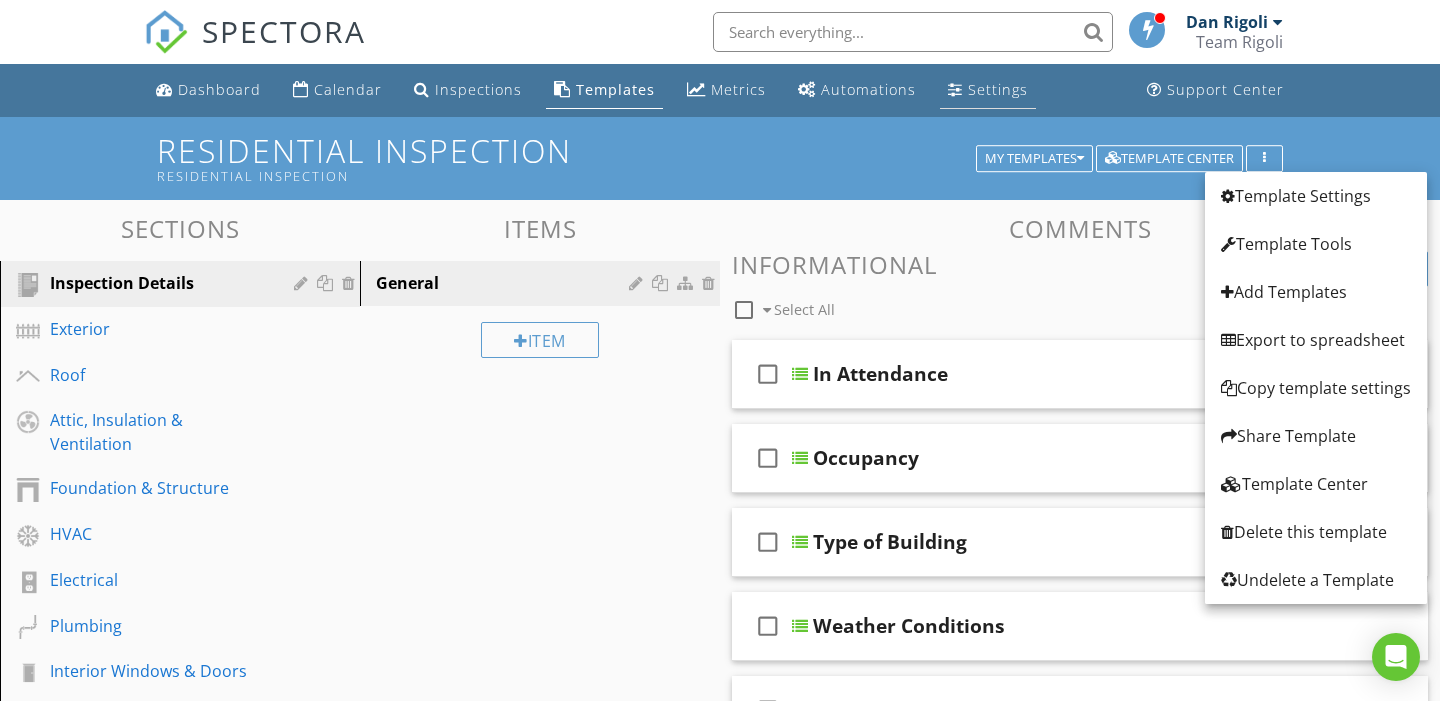 click on "Settings" at bounding box center (998, 89) 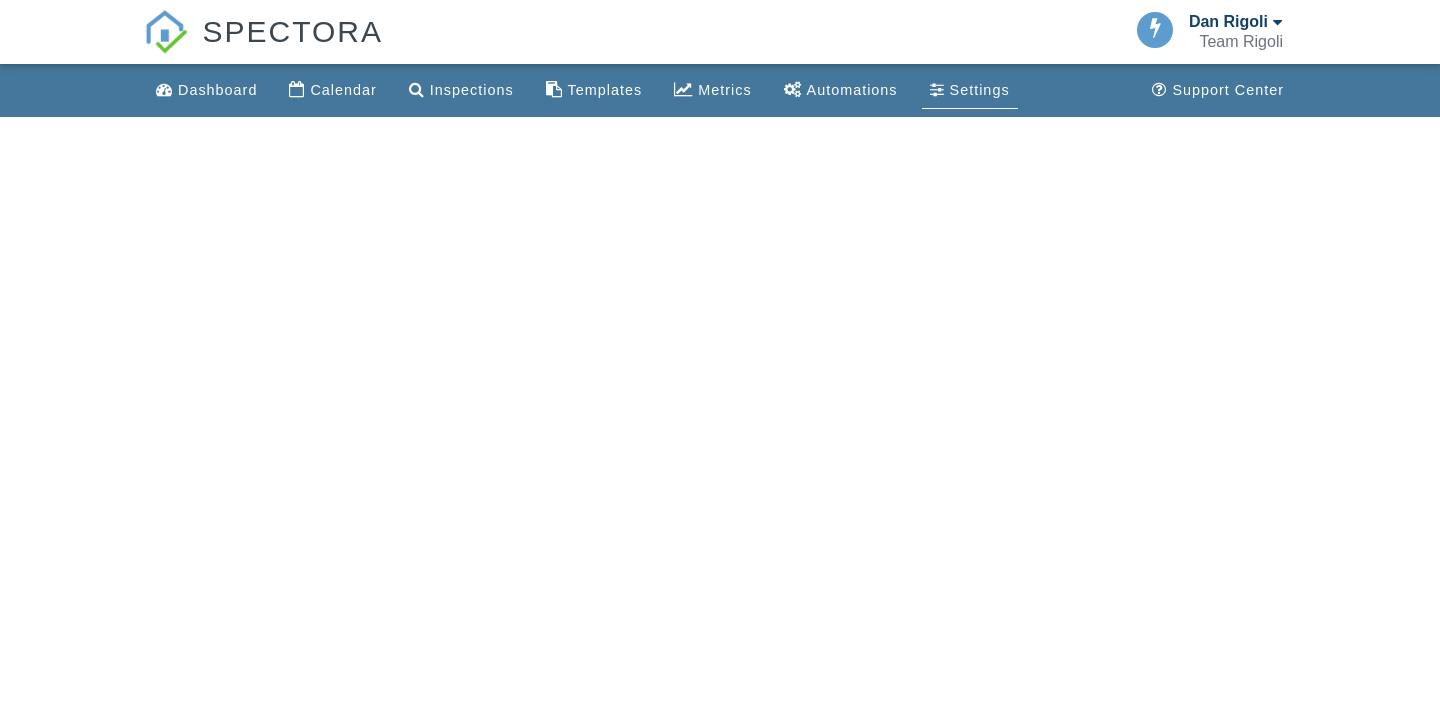 scroll, scrollTop: 0, scrollLeft: 0, axis: both 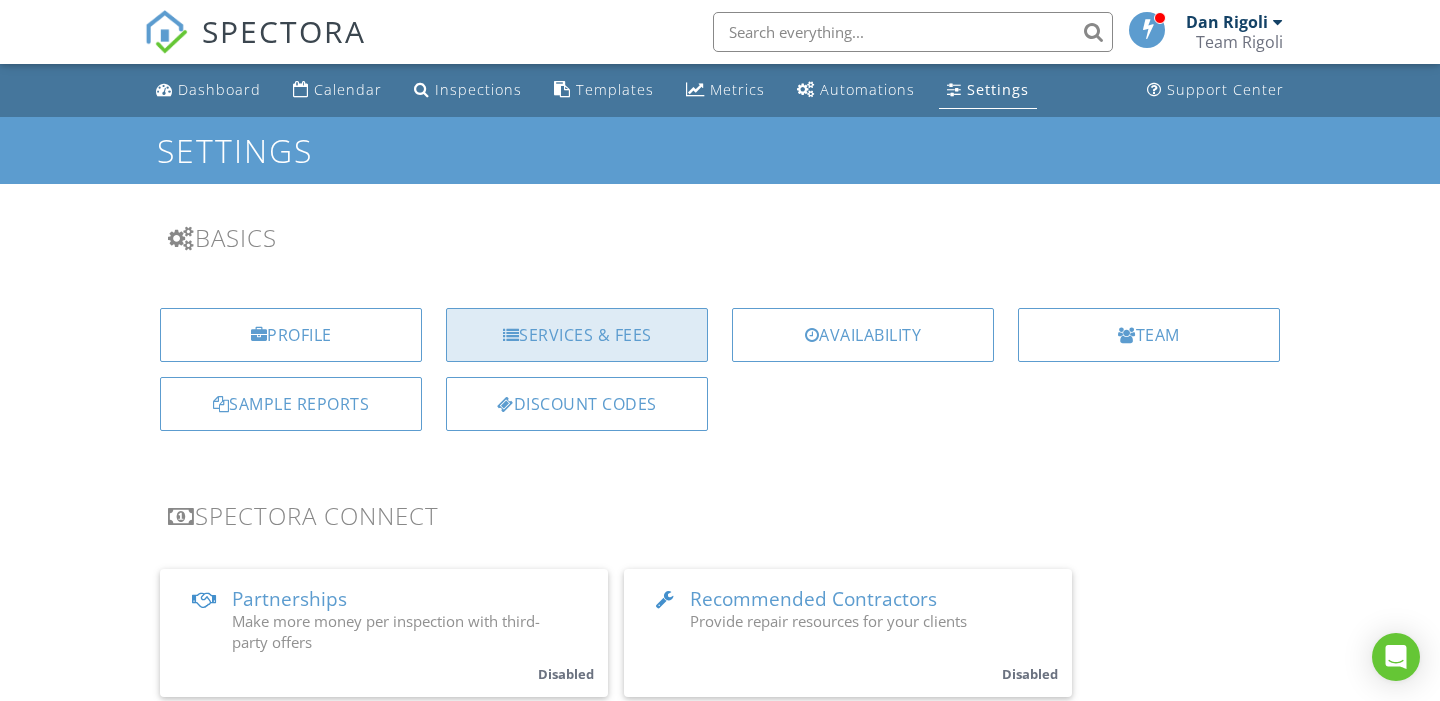 click on "Services & Fees" at bounding box center [577, 335] 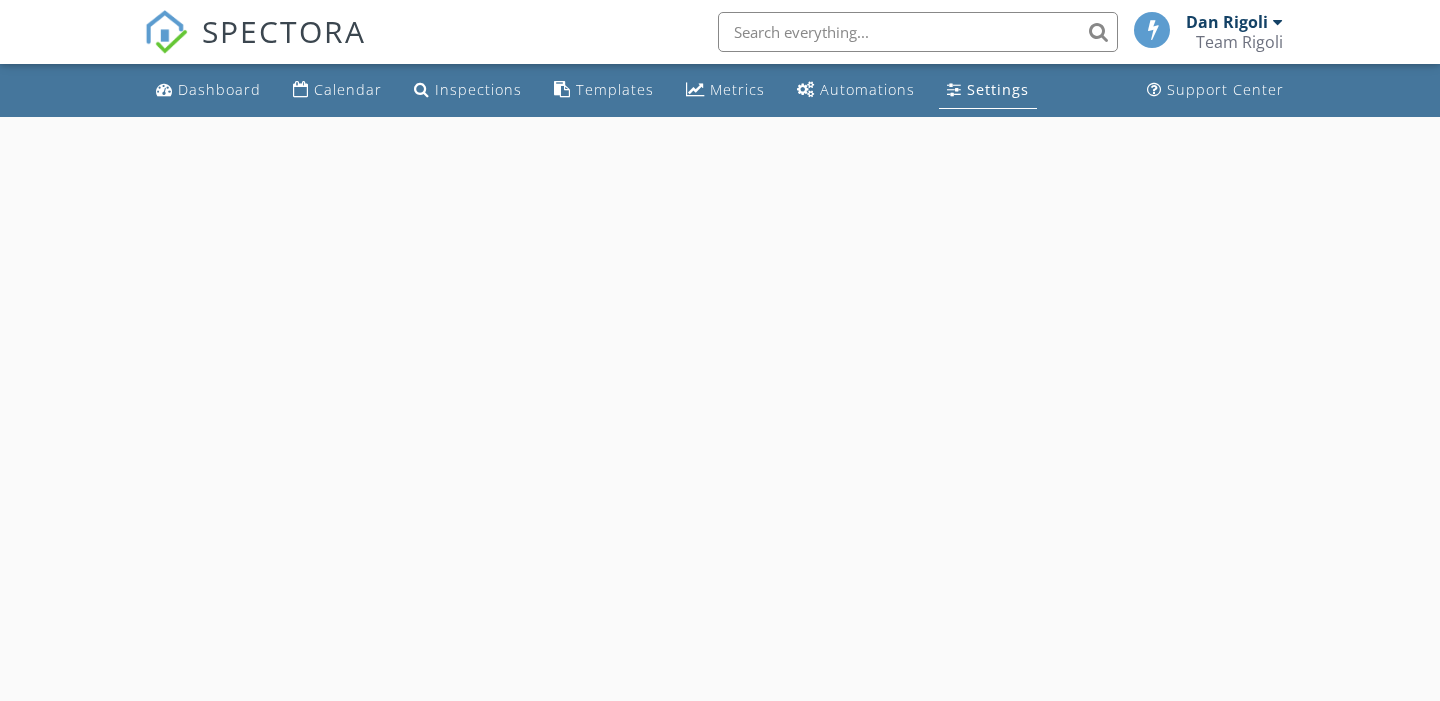 scroll, scrollTop: 0, scrollLeft: 0, axis: both 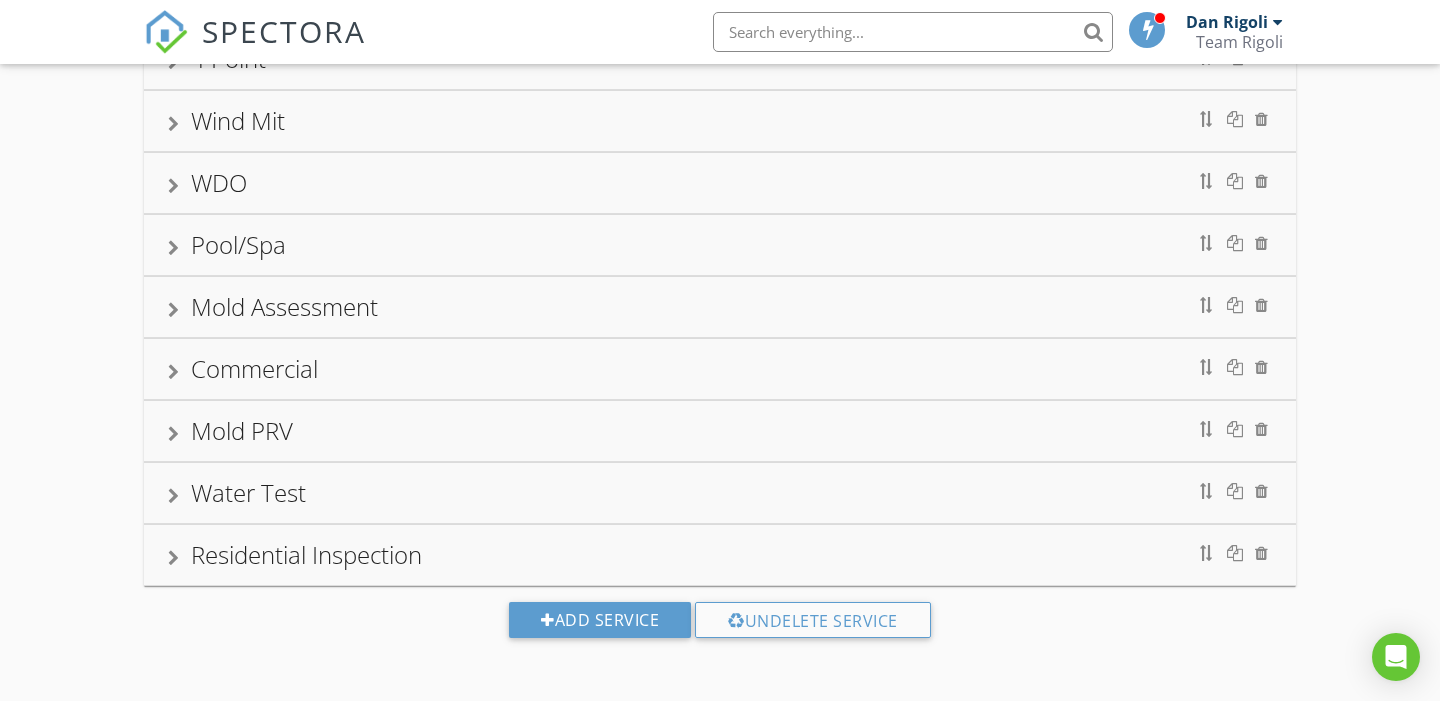 click on "Water Test" at bounding box center (248, 492) 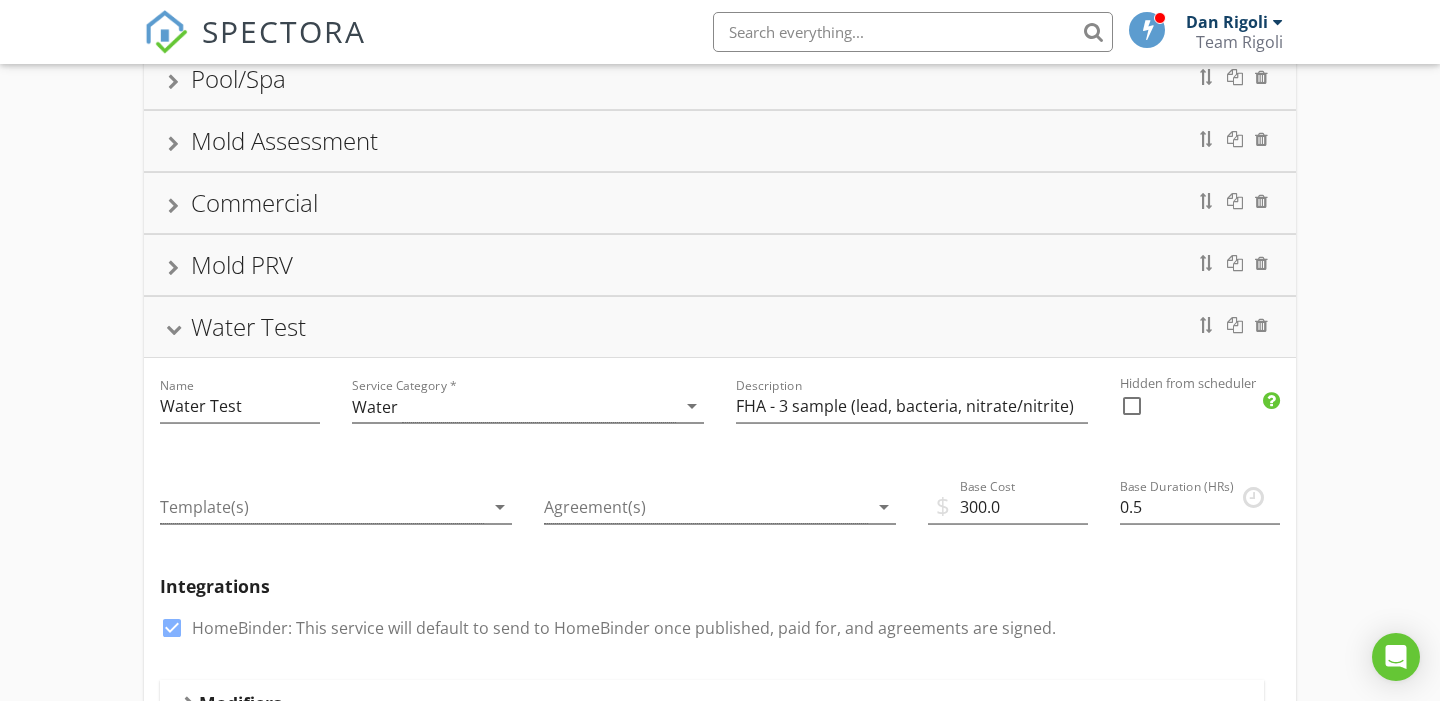 scroll, scrollTop: 0, scrollLeft: 0, axis: both 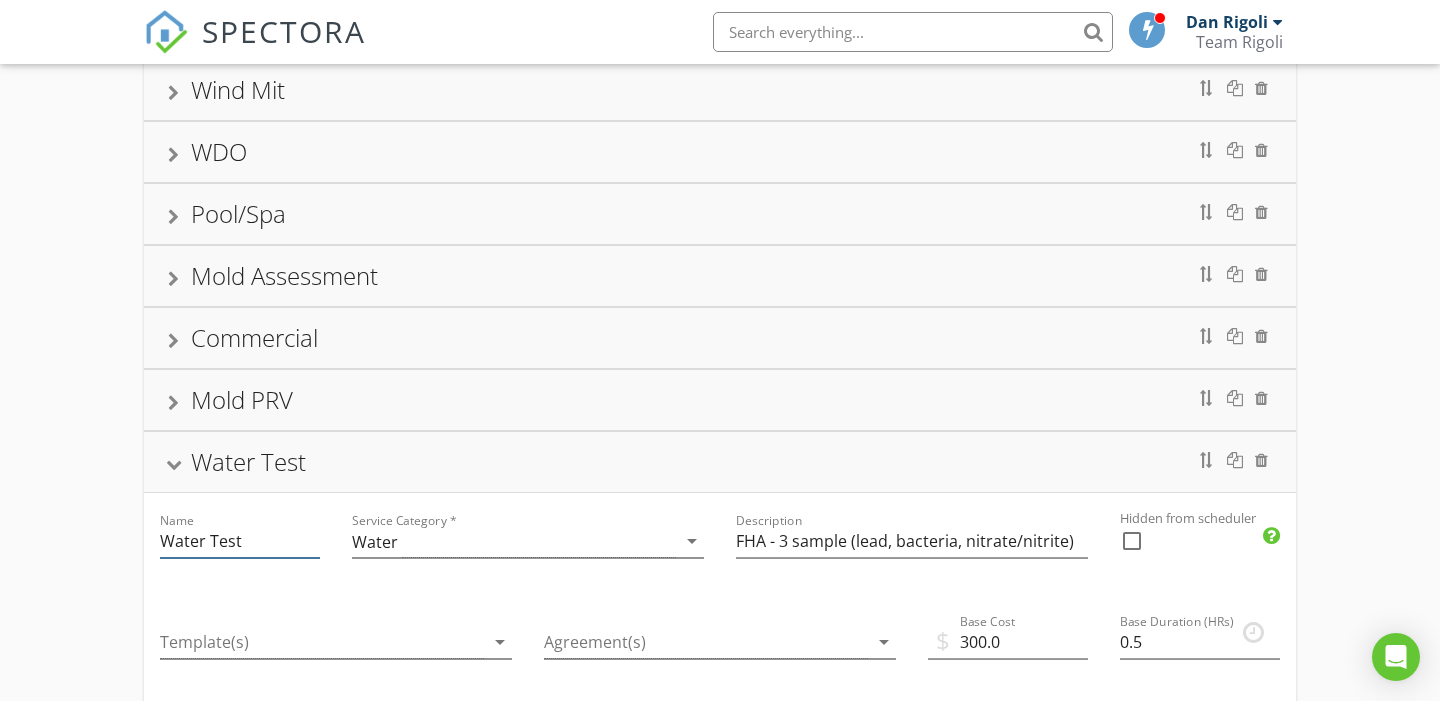 click on "Water Test" at bounding box center (240, 541) 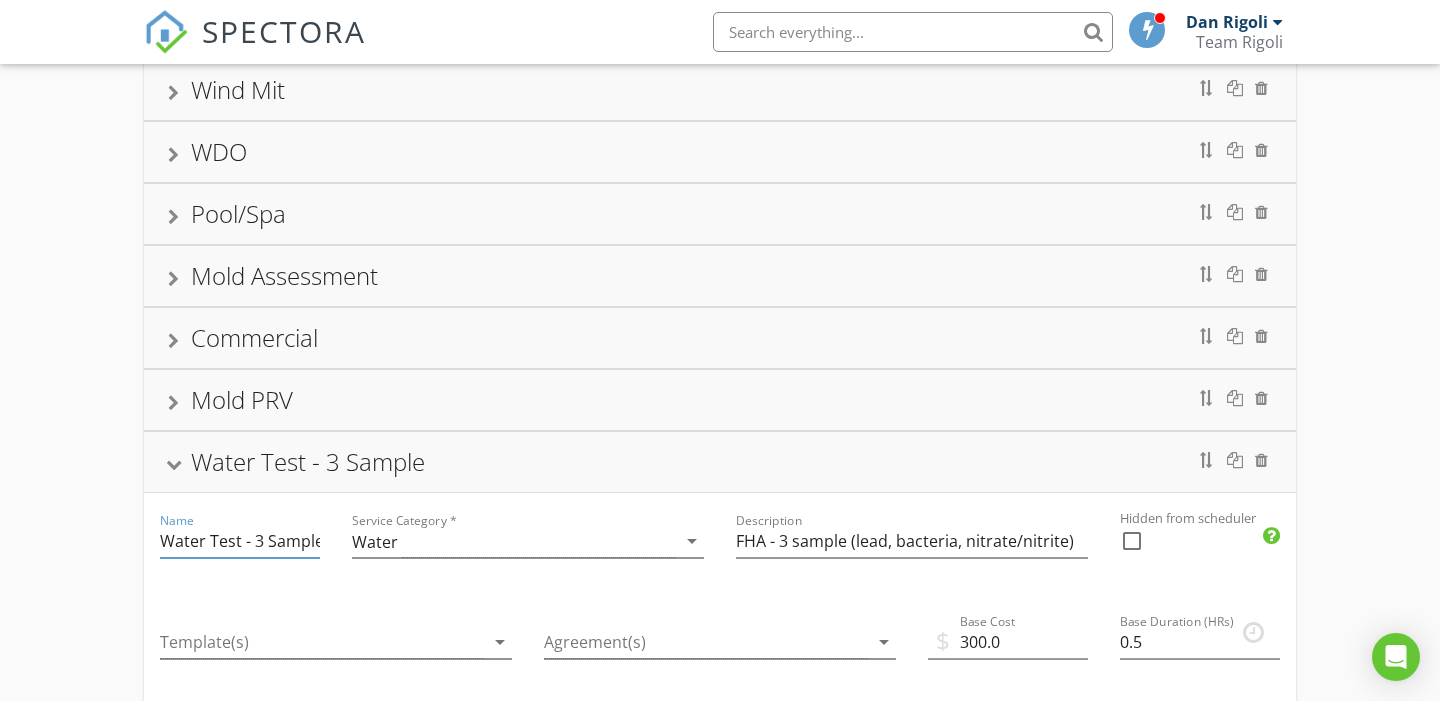 scroll, scrollTop: 0, scrollLeft: 2, axis: horizontal 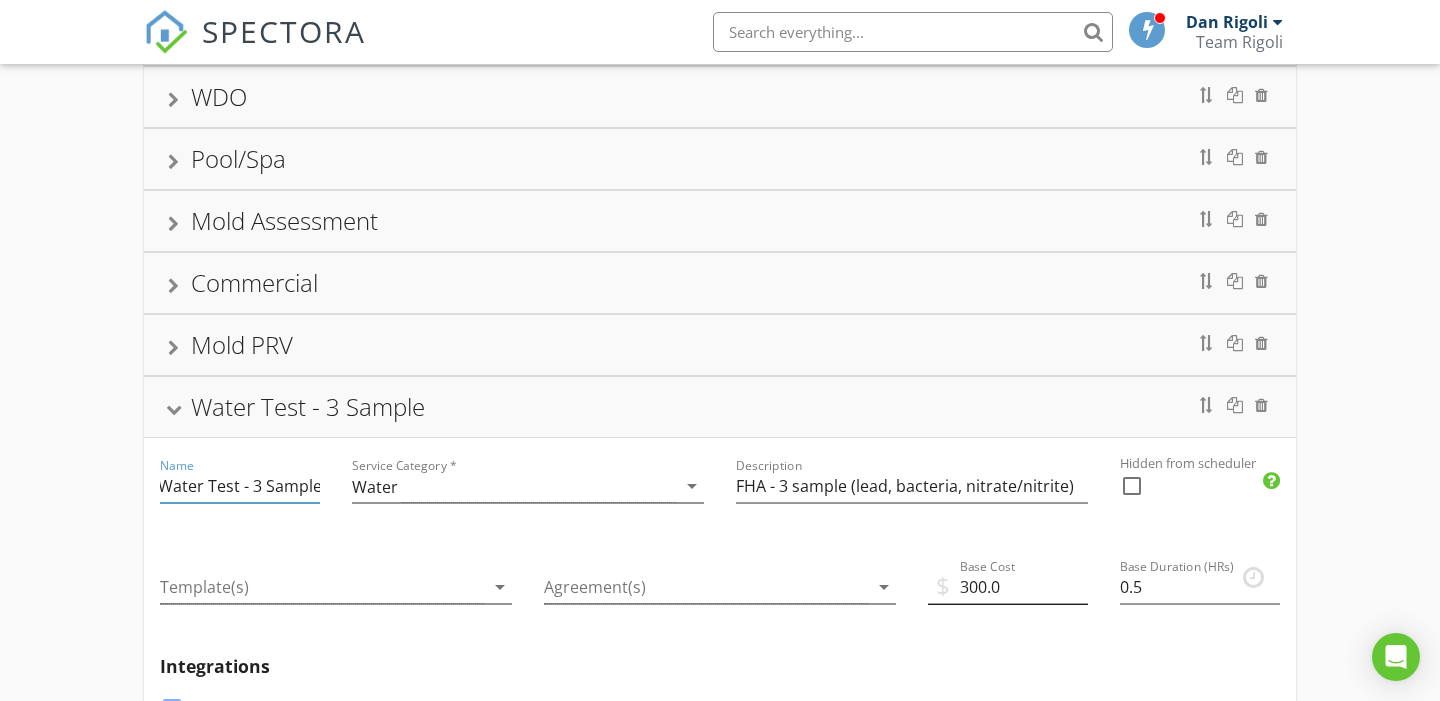 type on "Water Test - 3 Sample" 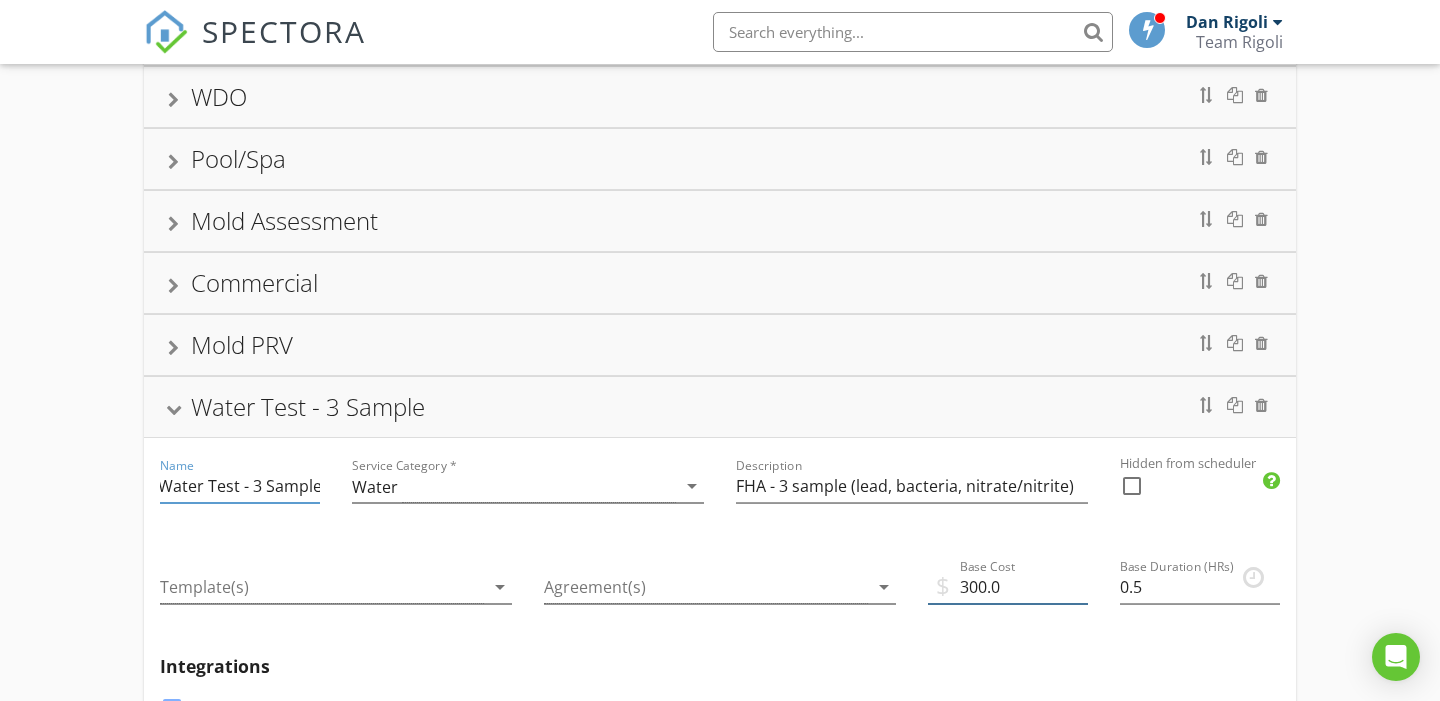 click on "300.0" at bounding box center (1008, 587) 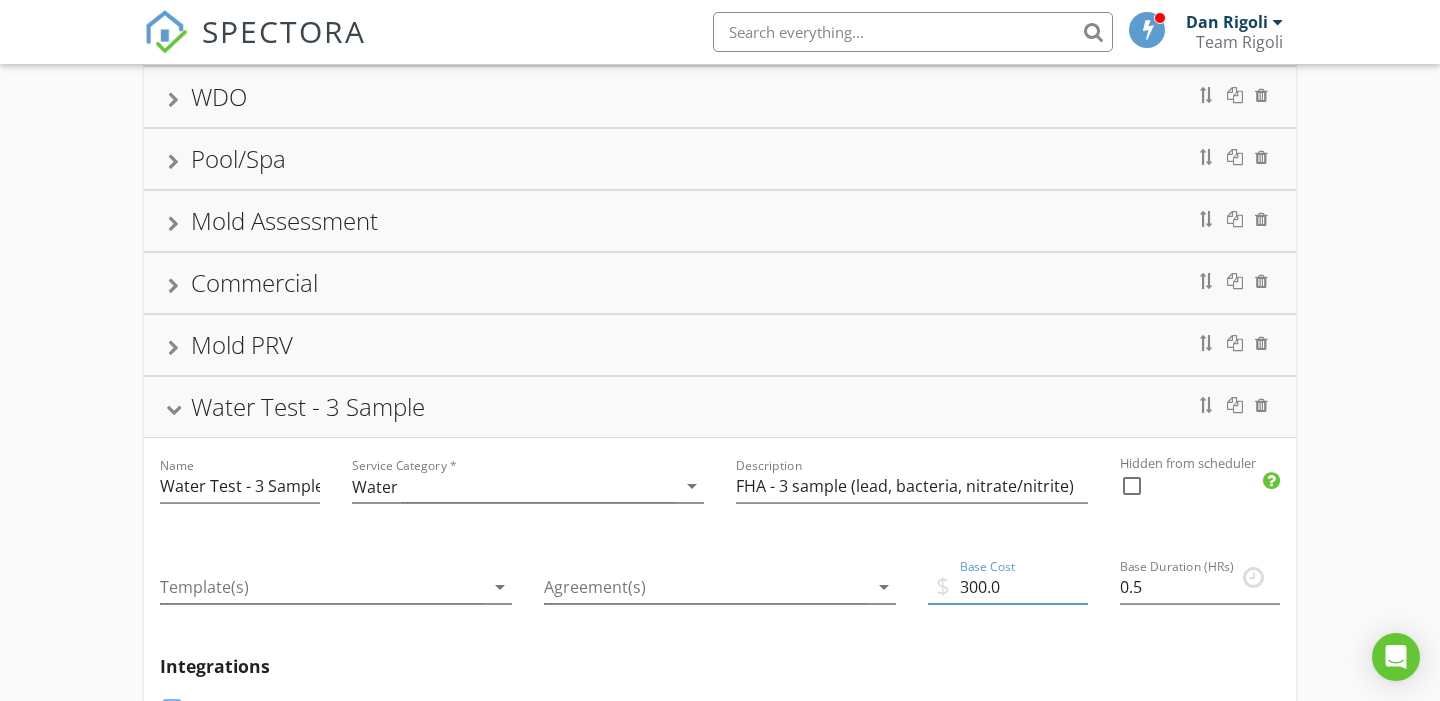 click on "300.0" at bounding box center (1008, 587) 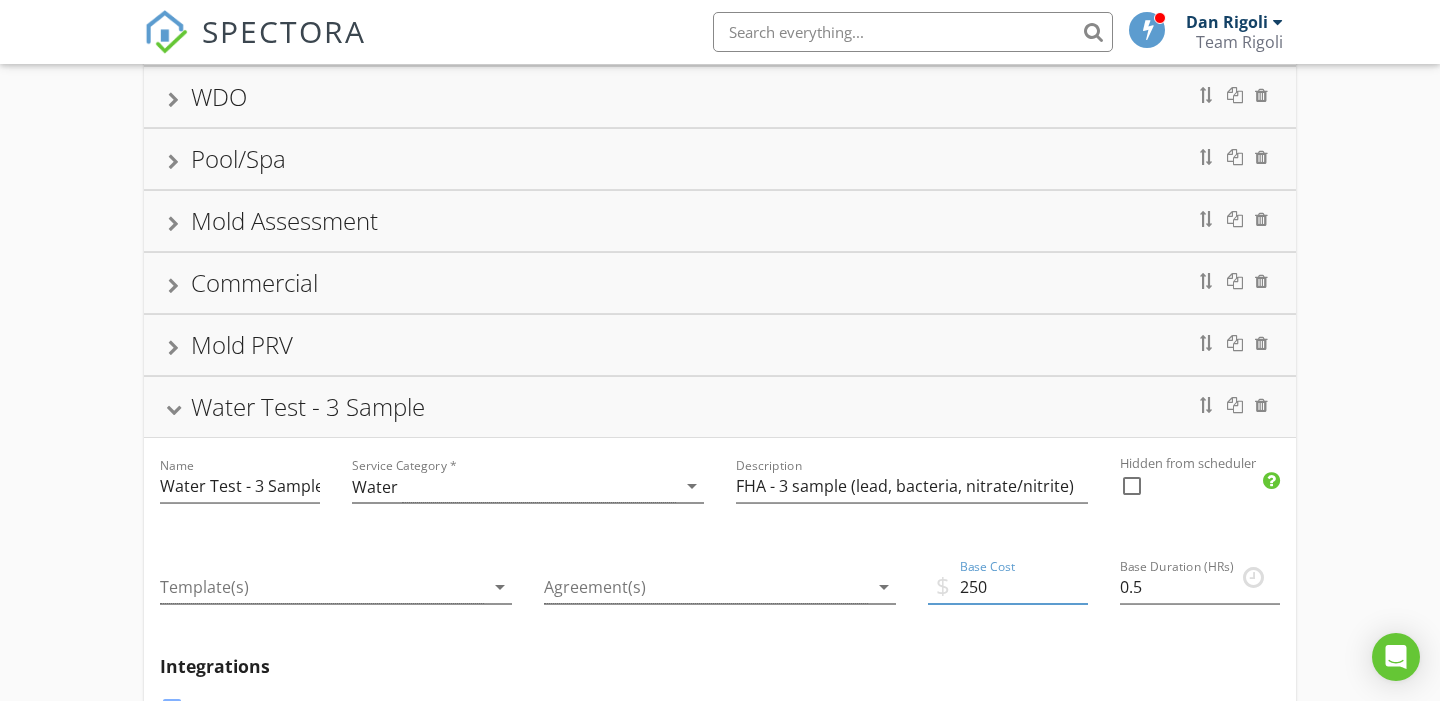 type on "250" 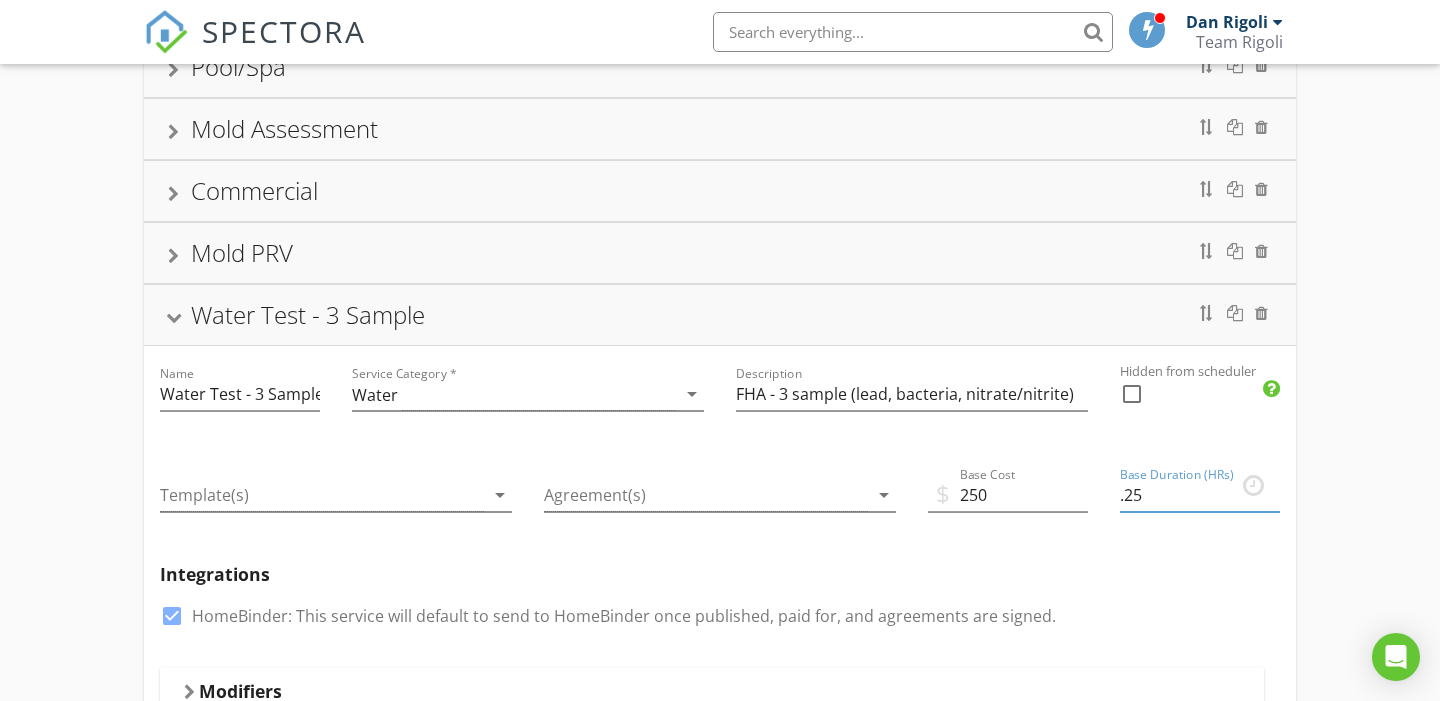 scroll, scrollTop: 427, scrollLeft: 0, axis: vertical 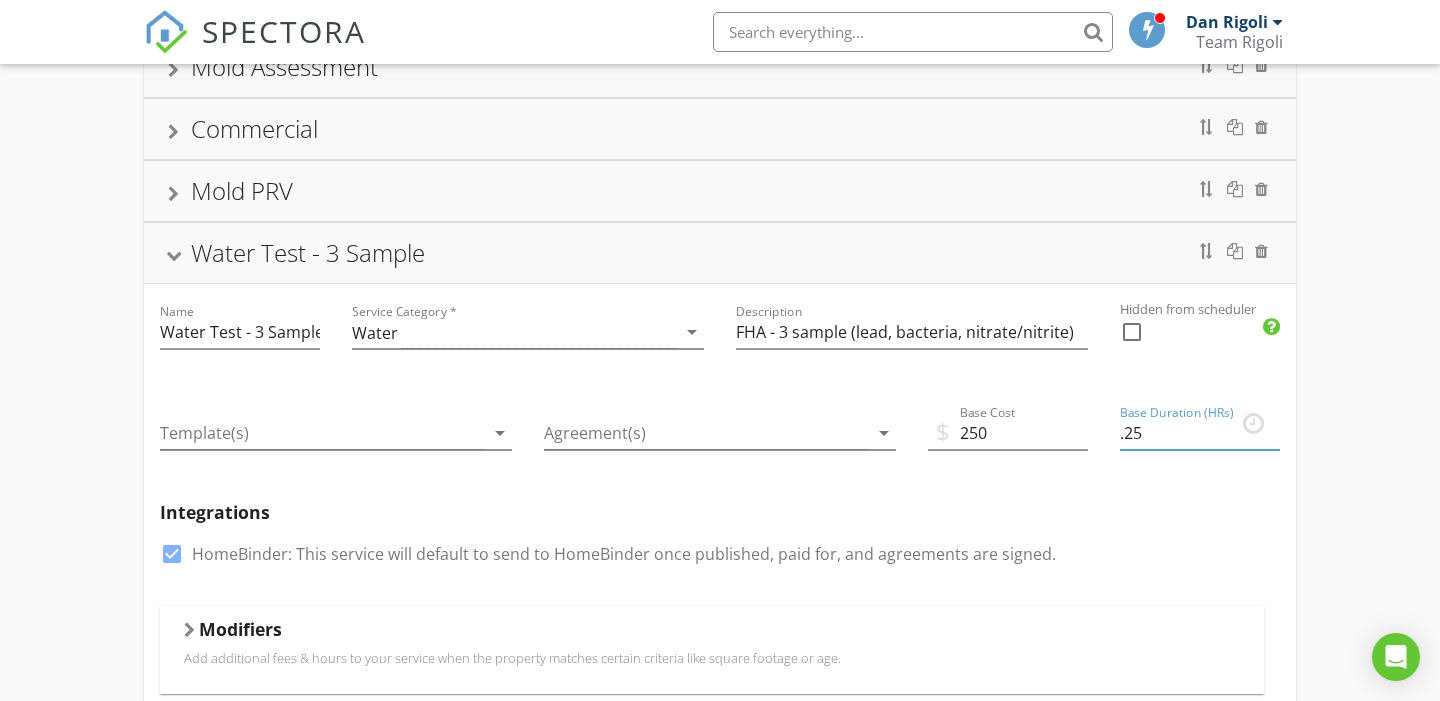 type on ".25" 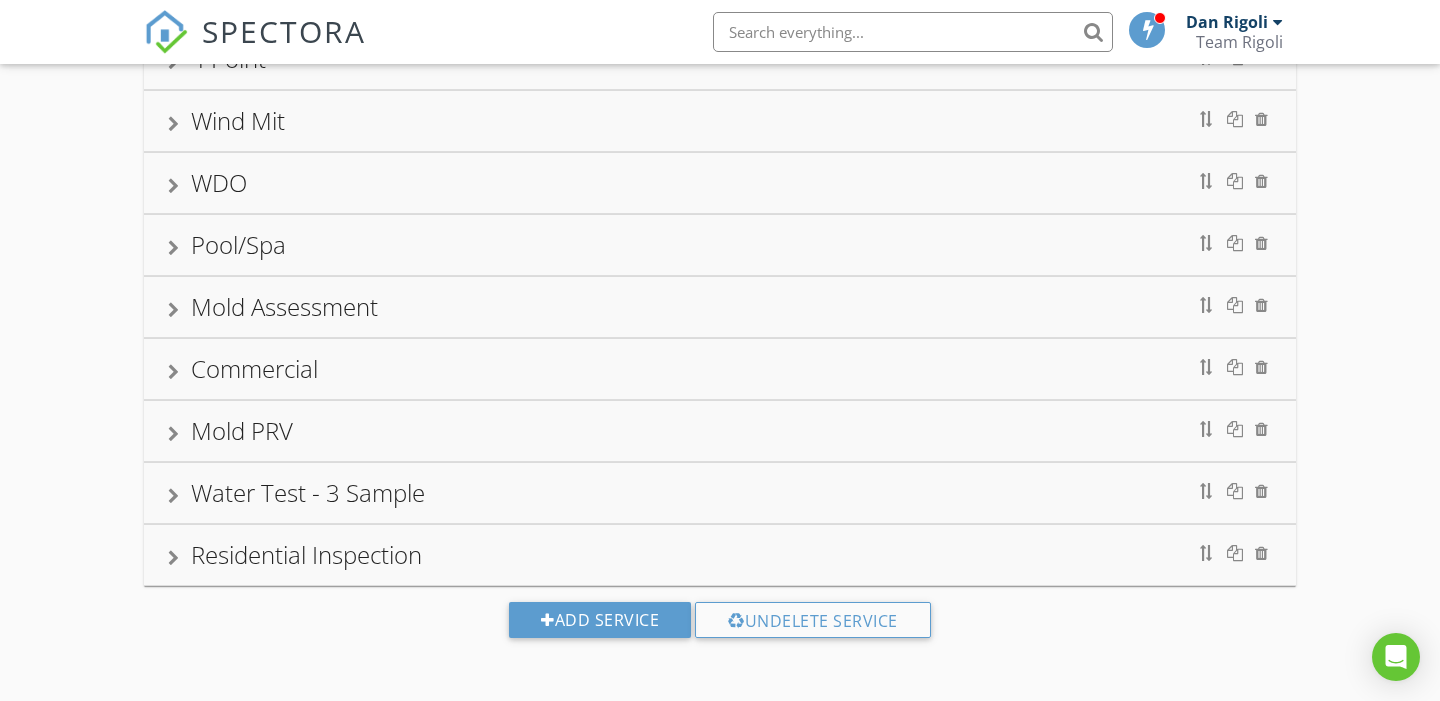 scroll, scrollTop: 187, scrollLeft: 0, axis: vertical 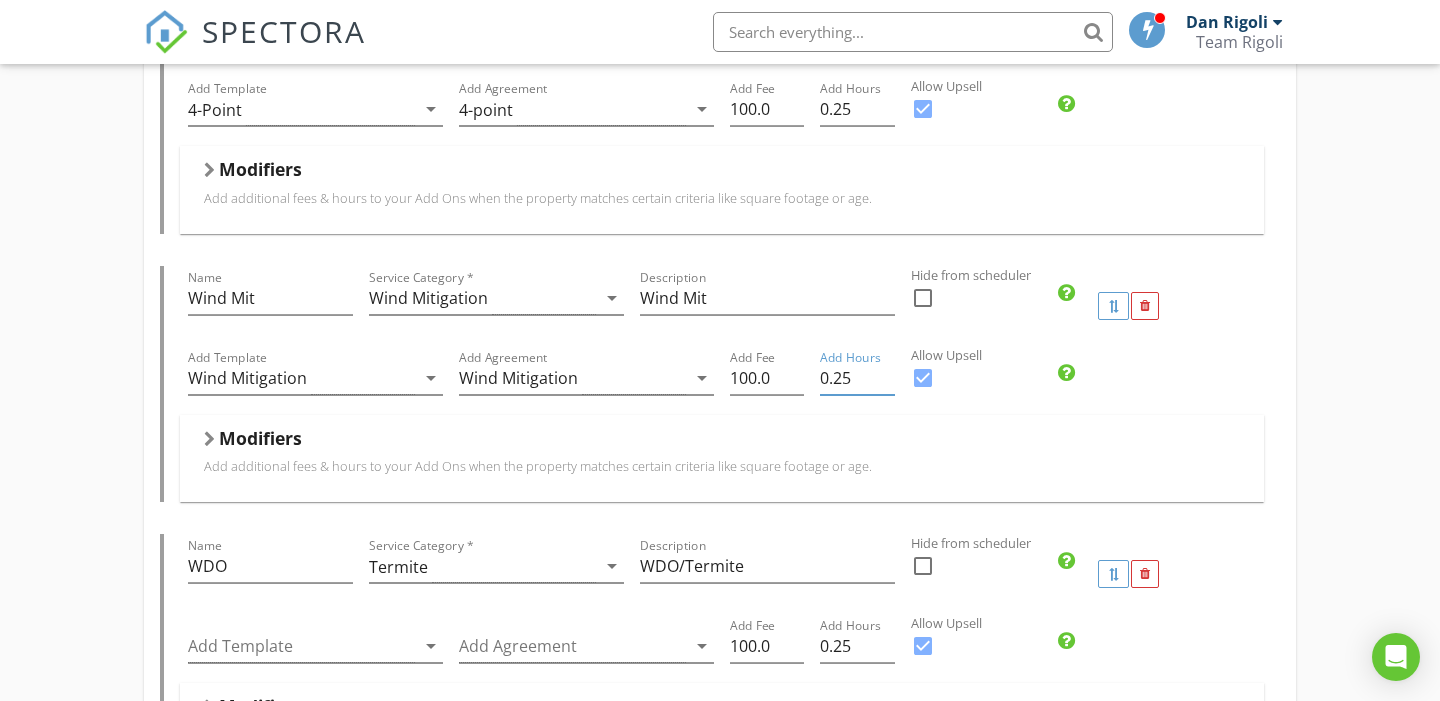 click on "0.25" at bounding box center [857, 378] 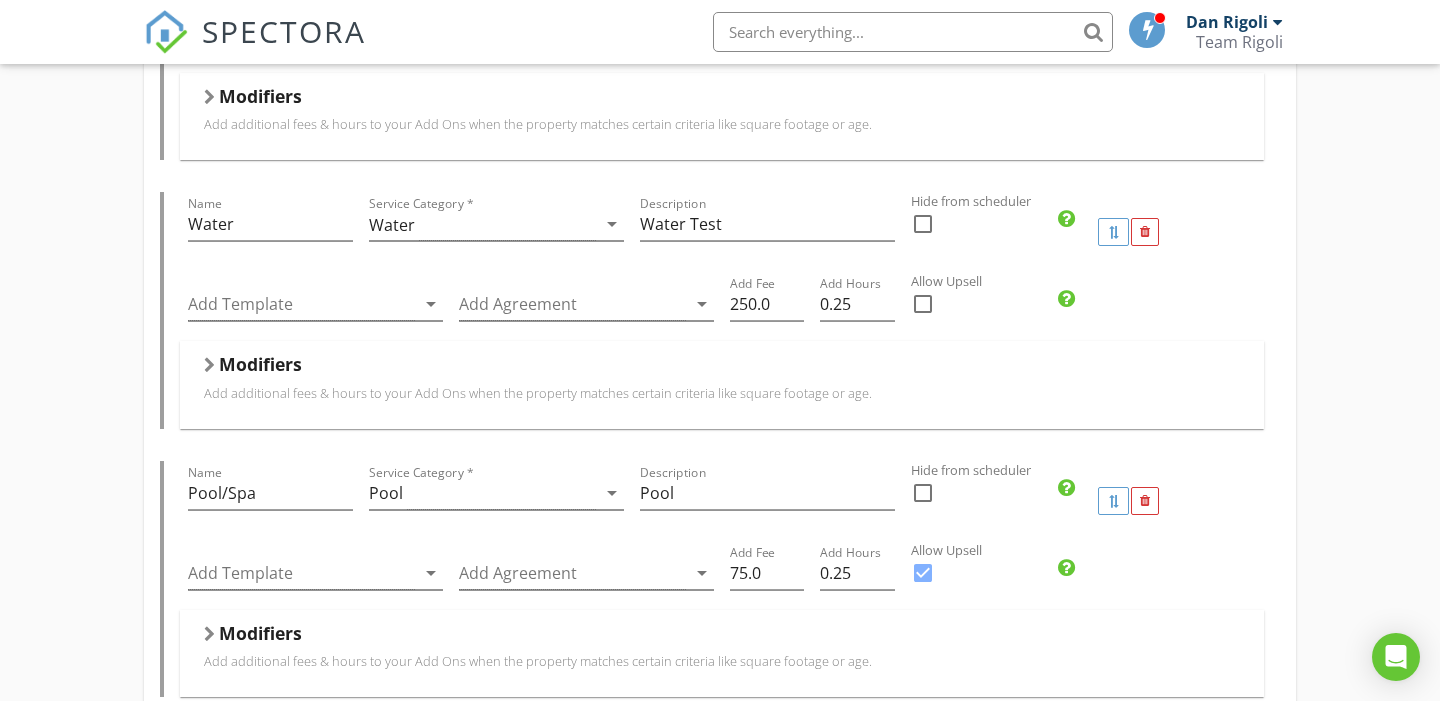 scroll, scrollTop: 2180, scrollLeft: 0, axis: vertical 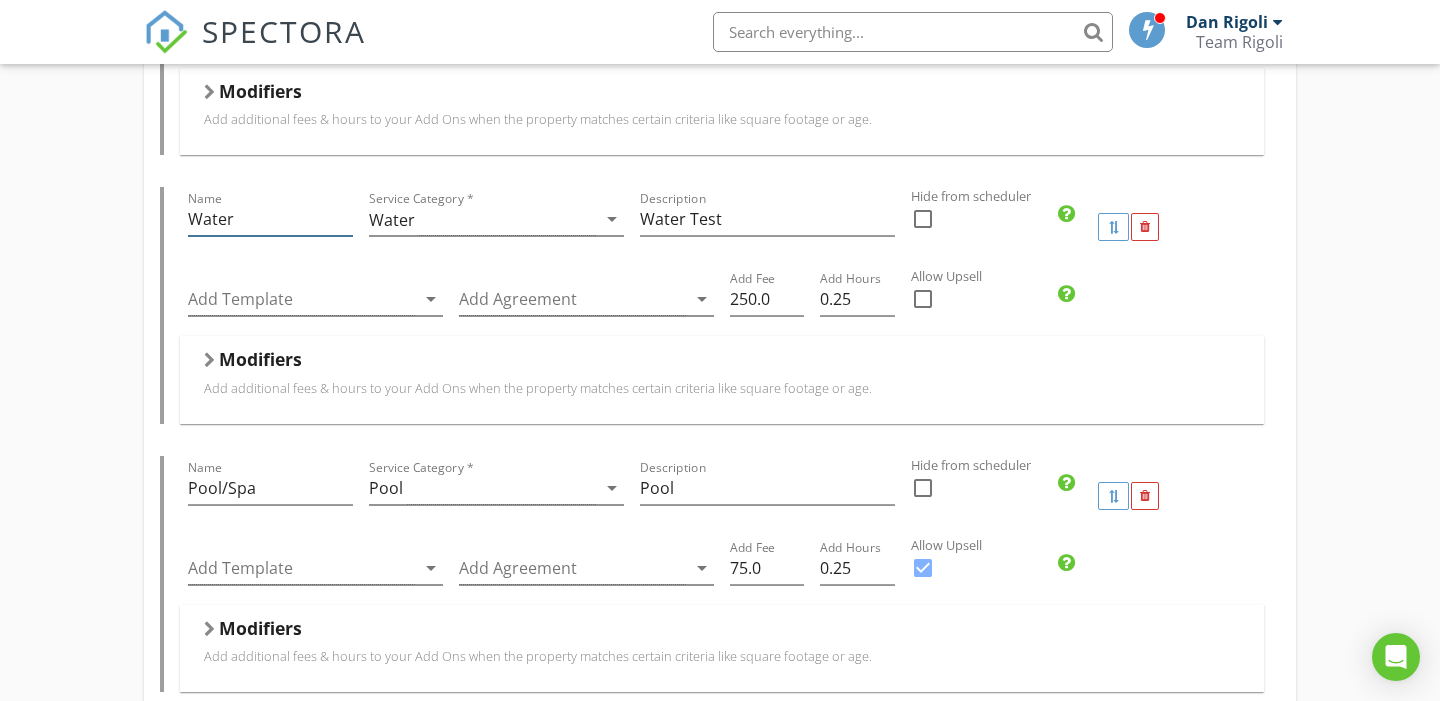 click on "Water" at bounding box center [270, 219] 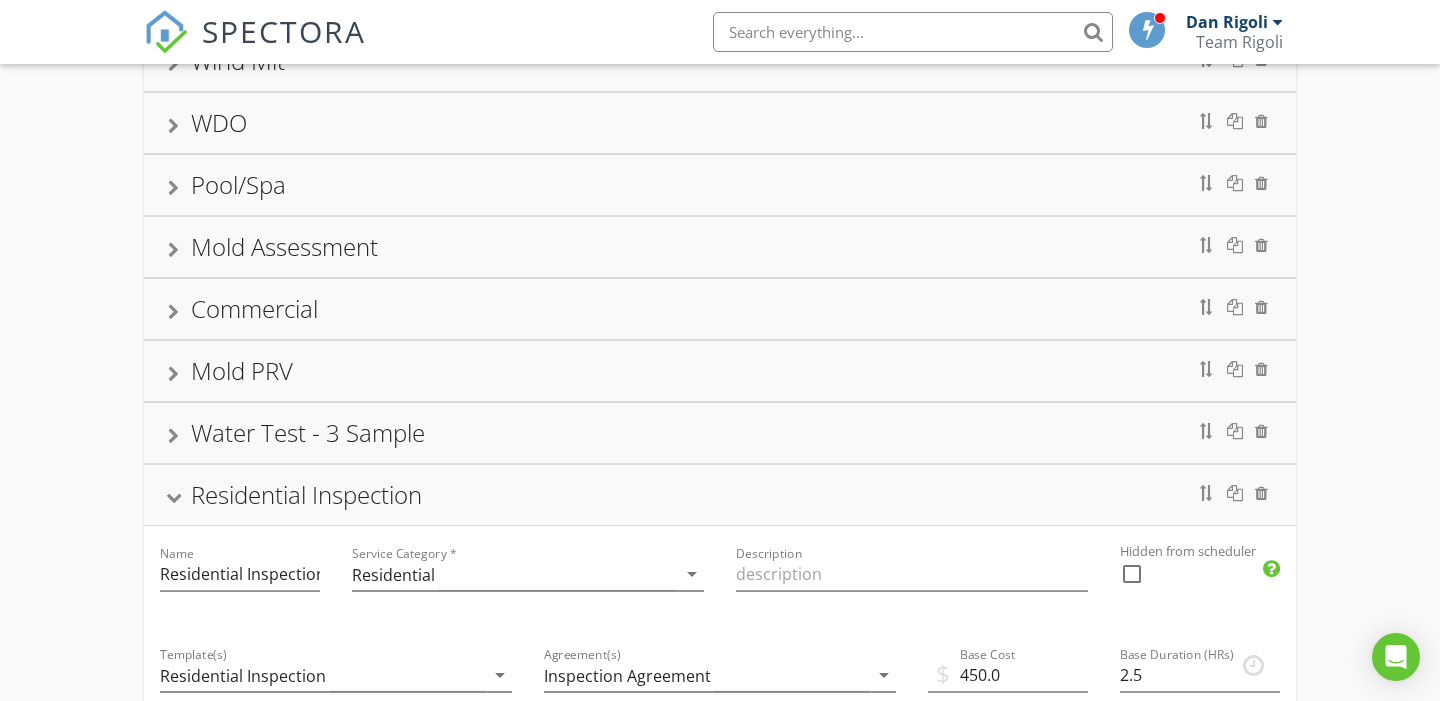 scroll, scrollTop: 261, scrollLeft: 0, axis: vertical 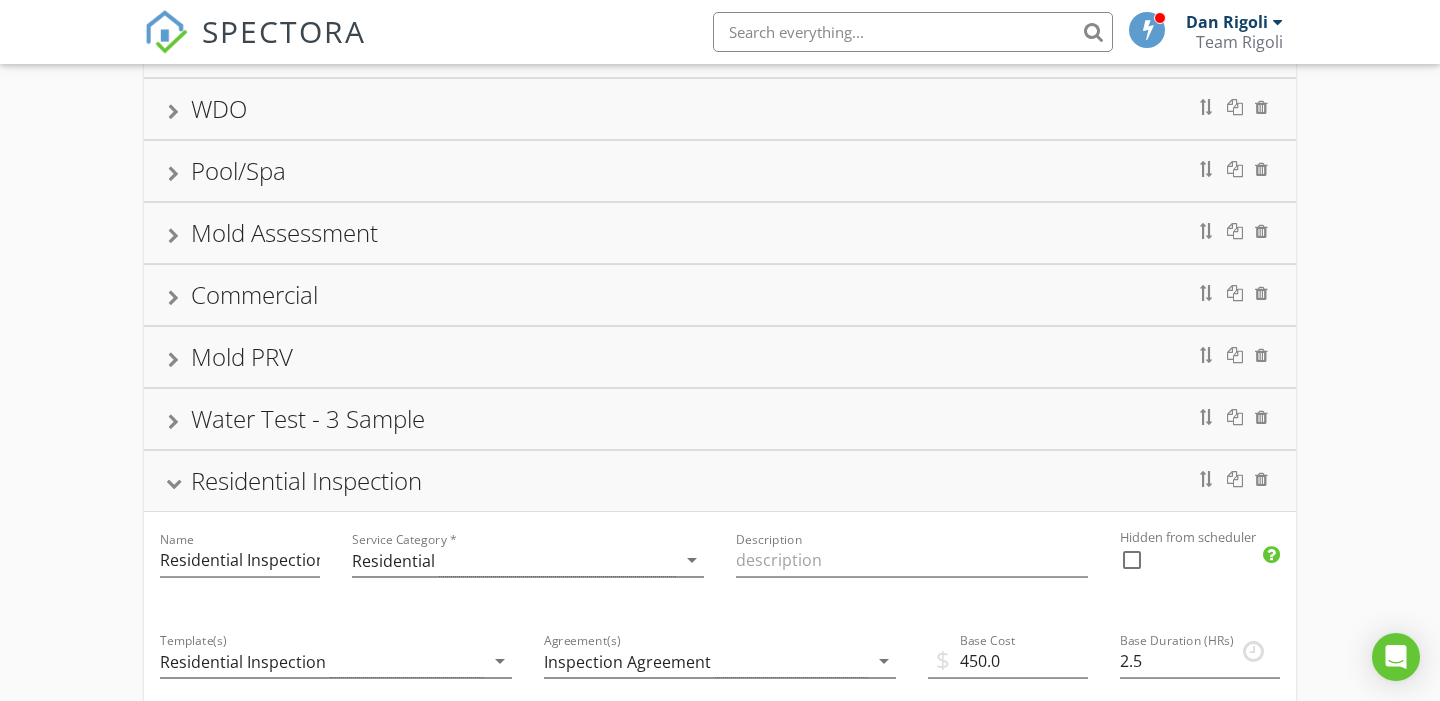 type on "Water Test - 3 Sample" 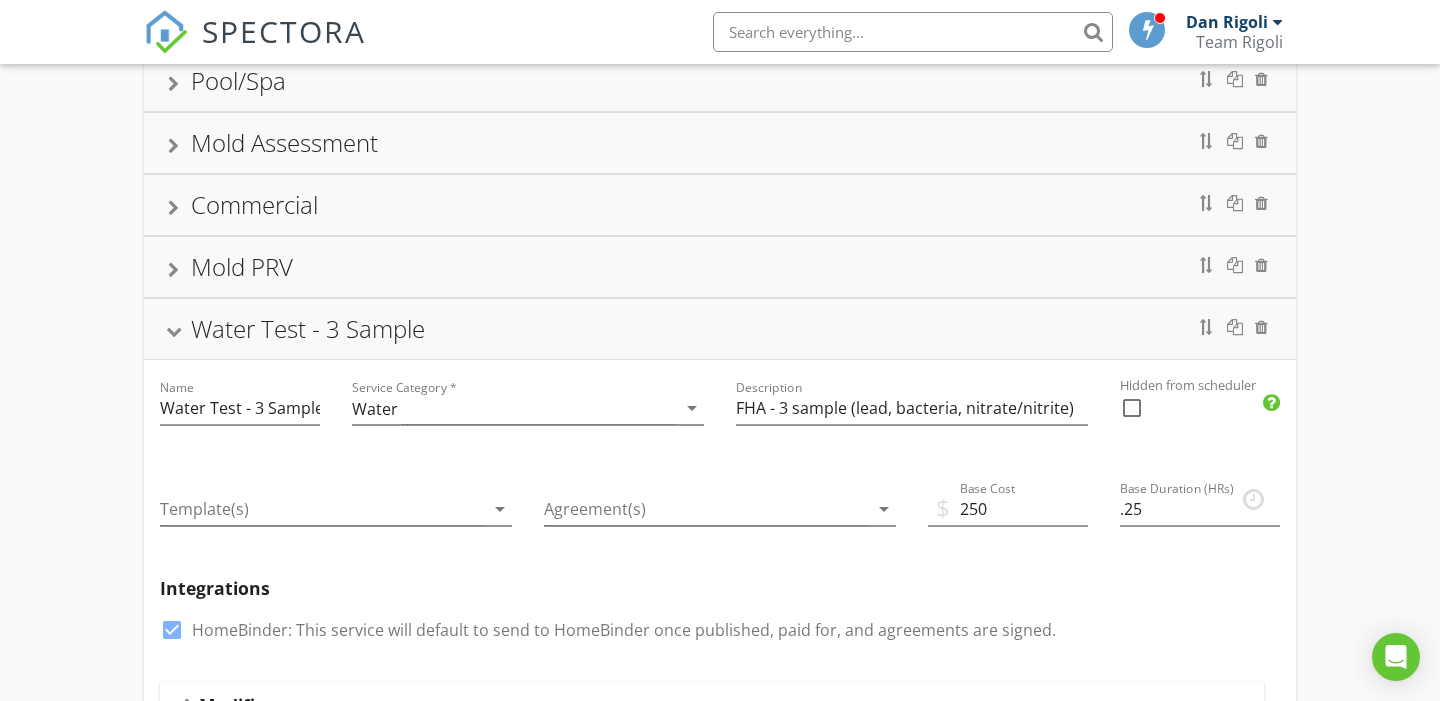 scroll, scrollTop: 365, scrollLeft: 0, axis: vertical 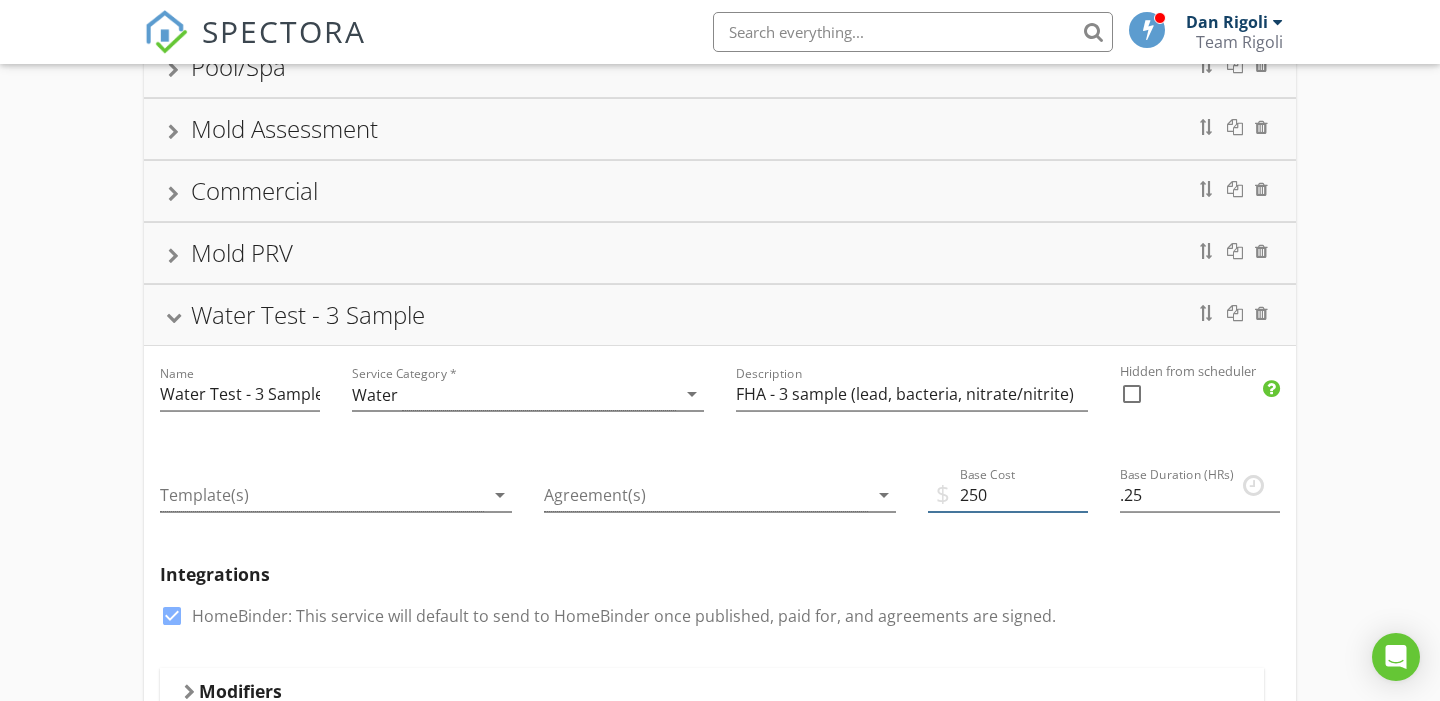 click on "250" at bounding box center (1008, 495) 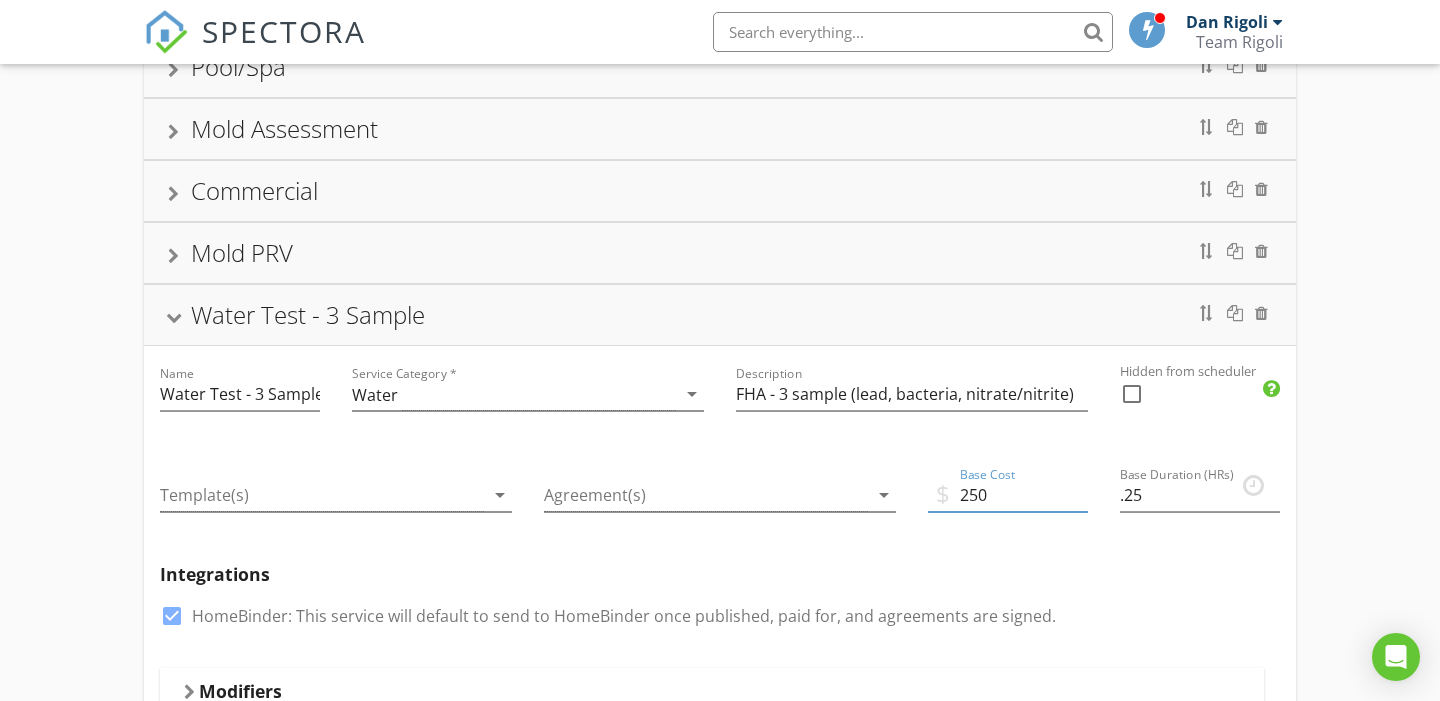 click on "250" at bounding box center [1008, 495] 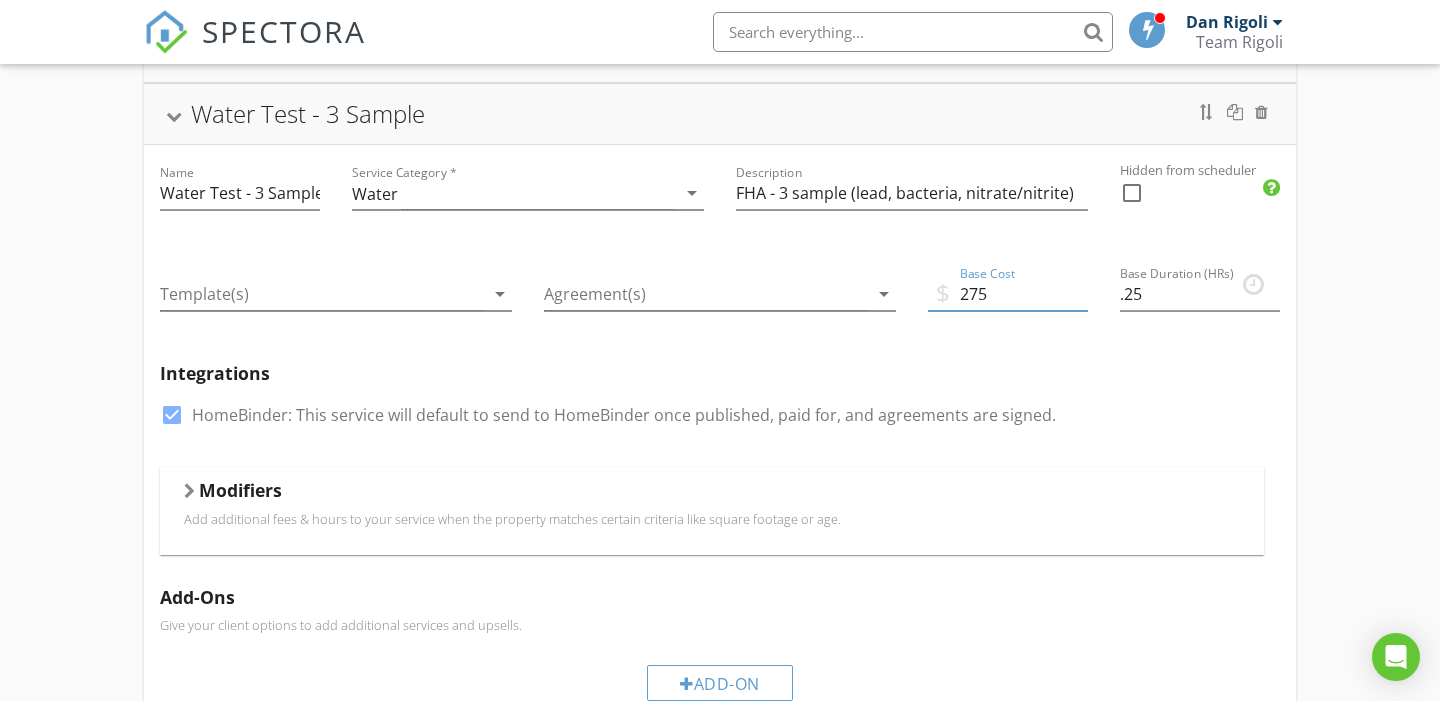 scroll, scrollTop: 0, scrollLeft: 0, axis: both 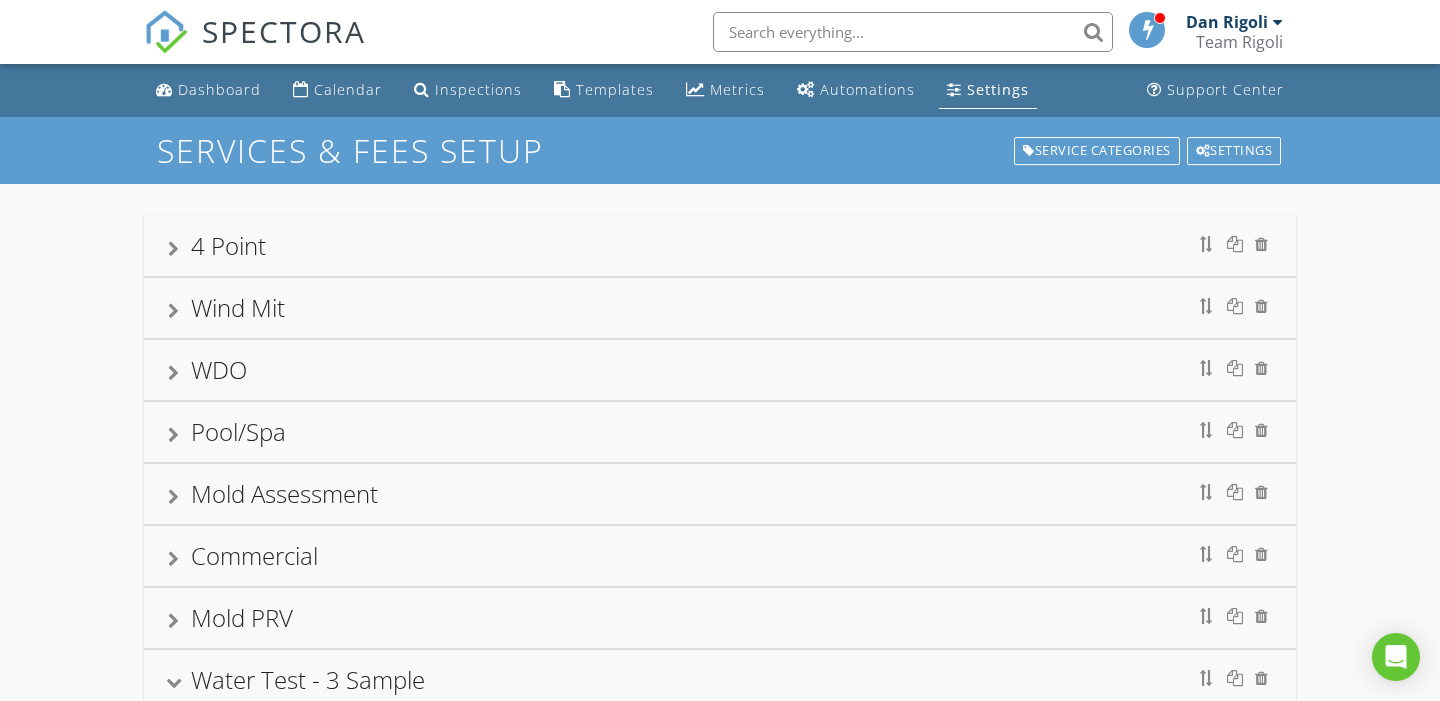 type on "275" 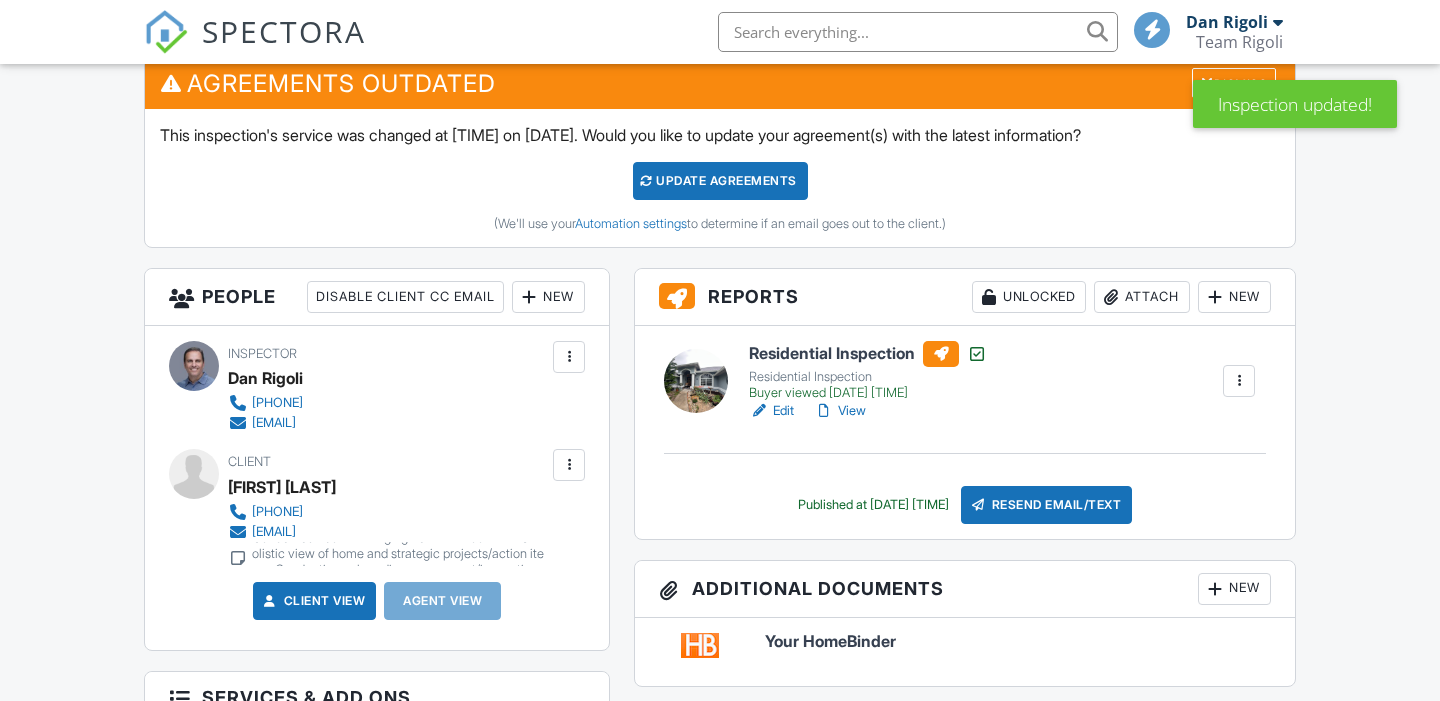 scroll, scrollTop: 711, scrollLeft: 0, axis: vertical 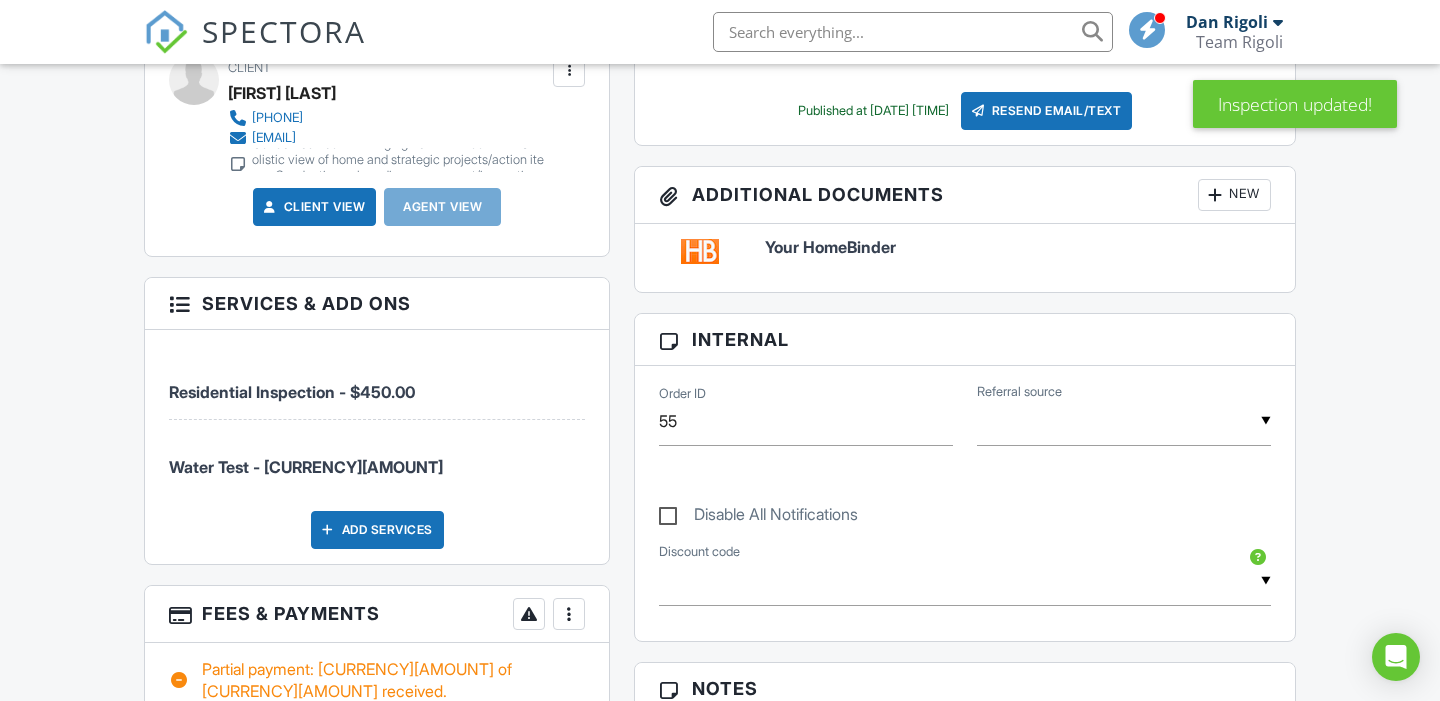 click at bounding box center (569, 614) 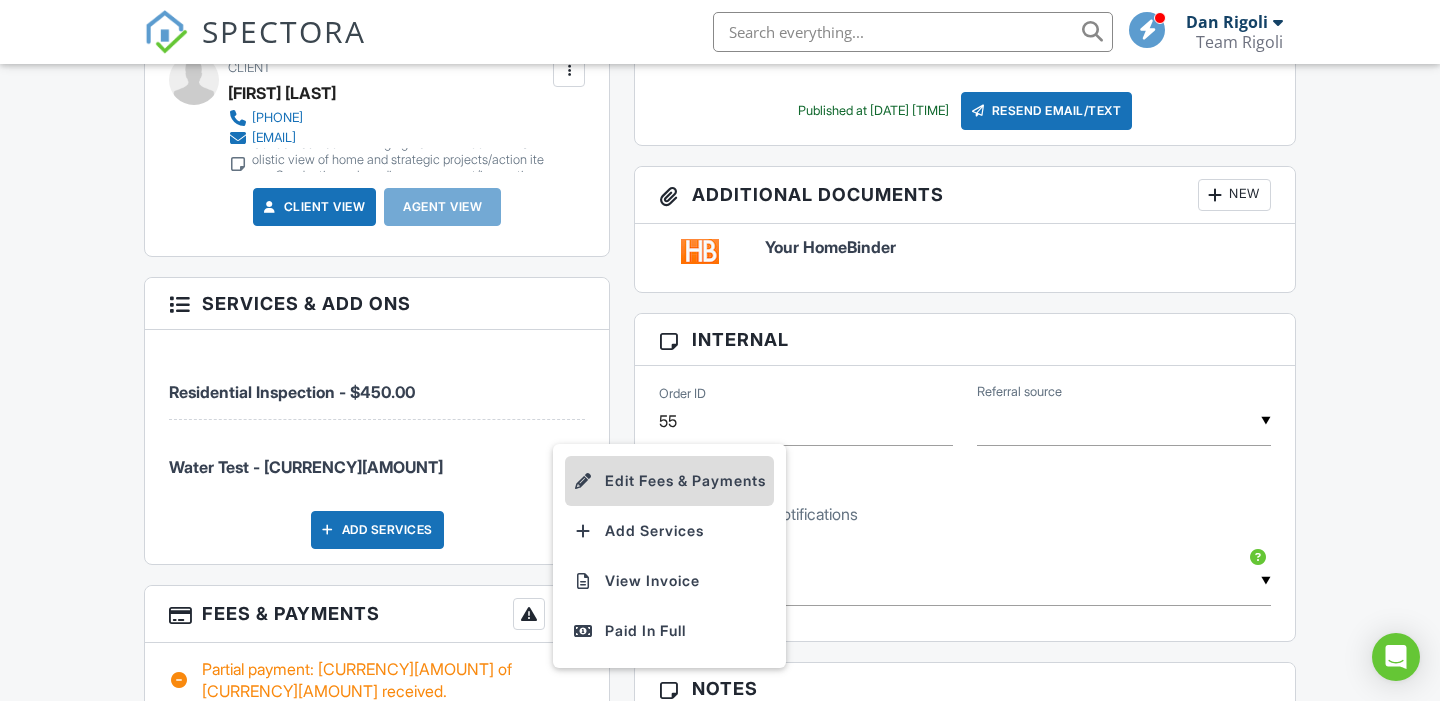 click on "Edit Fees & Payments" at bounding box center (669, 481) 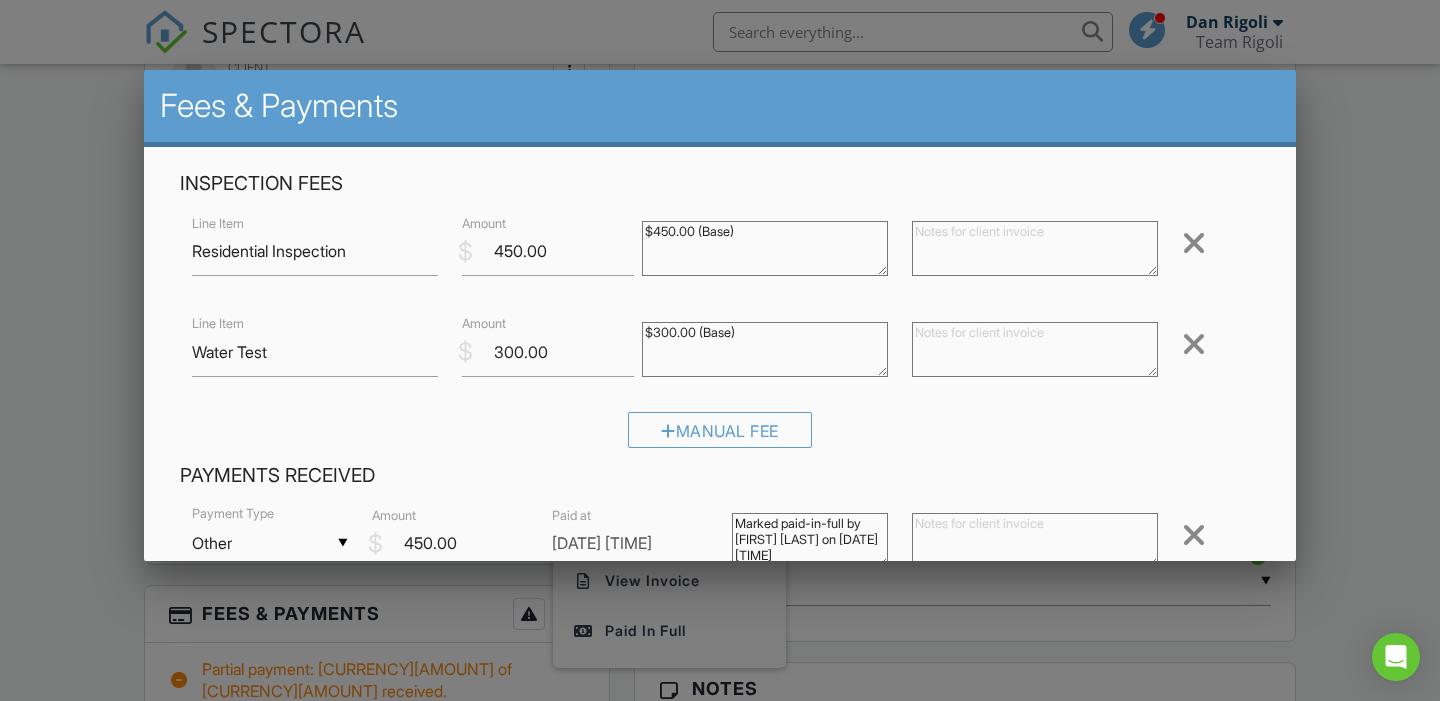 click on "$300.00 (Base)" at bounding box center [765, 349] 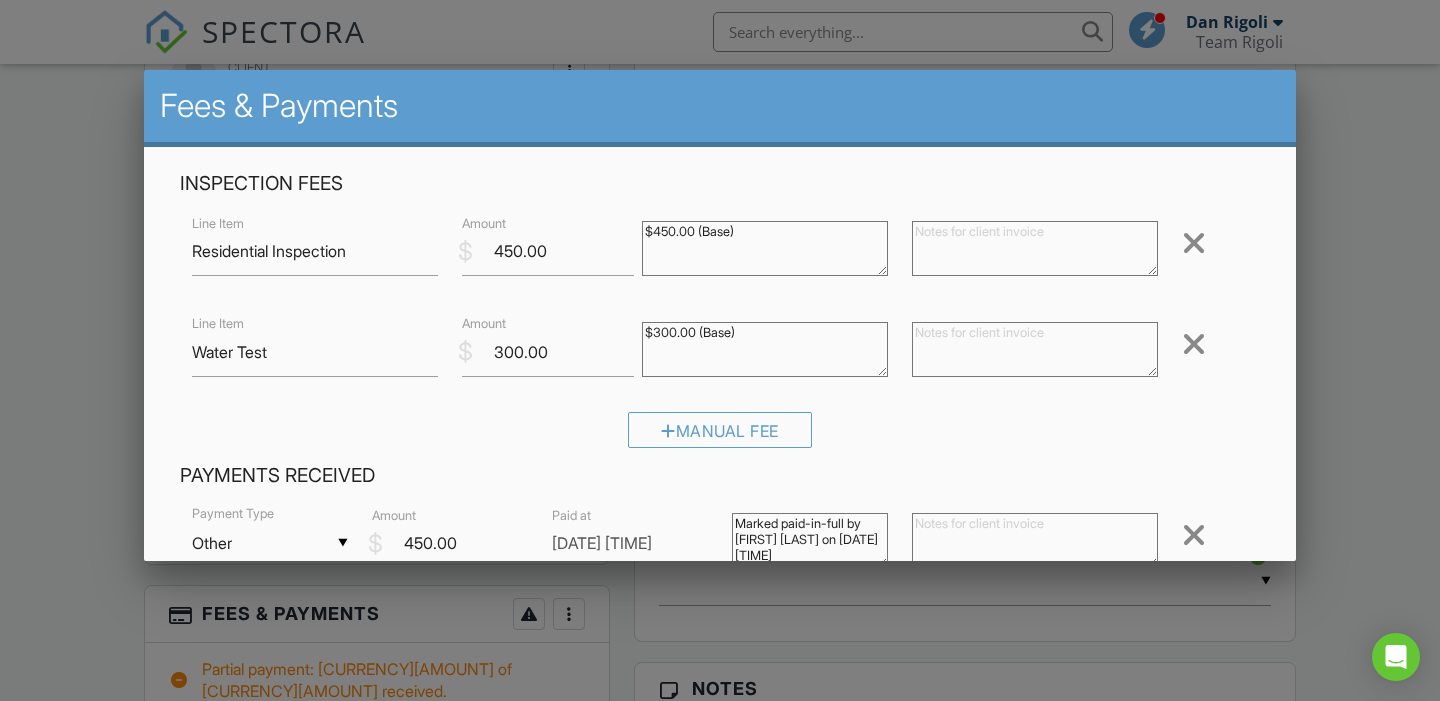 click at bounding box center (1035, 349) 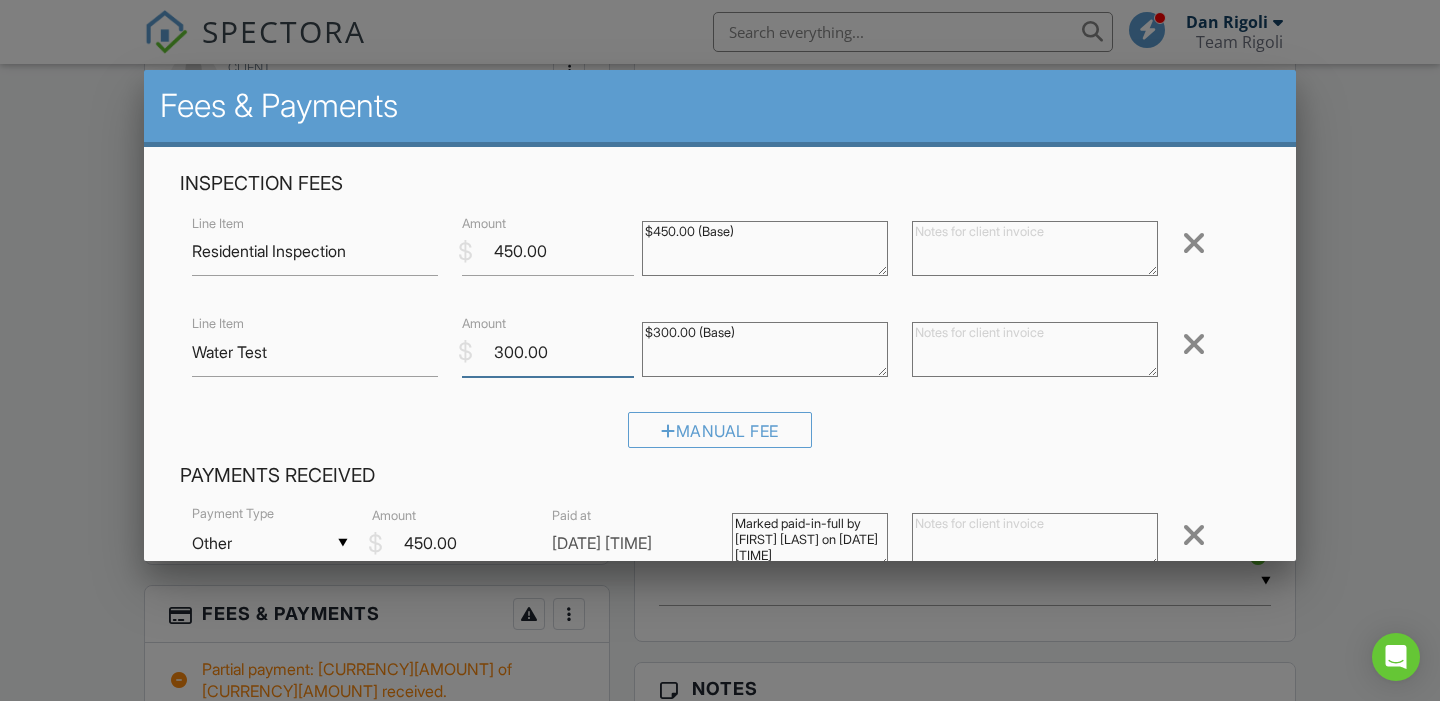click on "300.00" at bounding box center [548, 352] 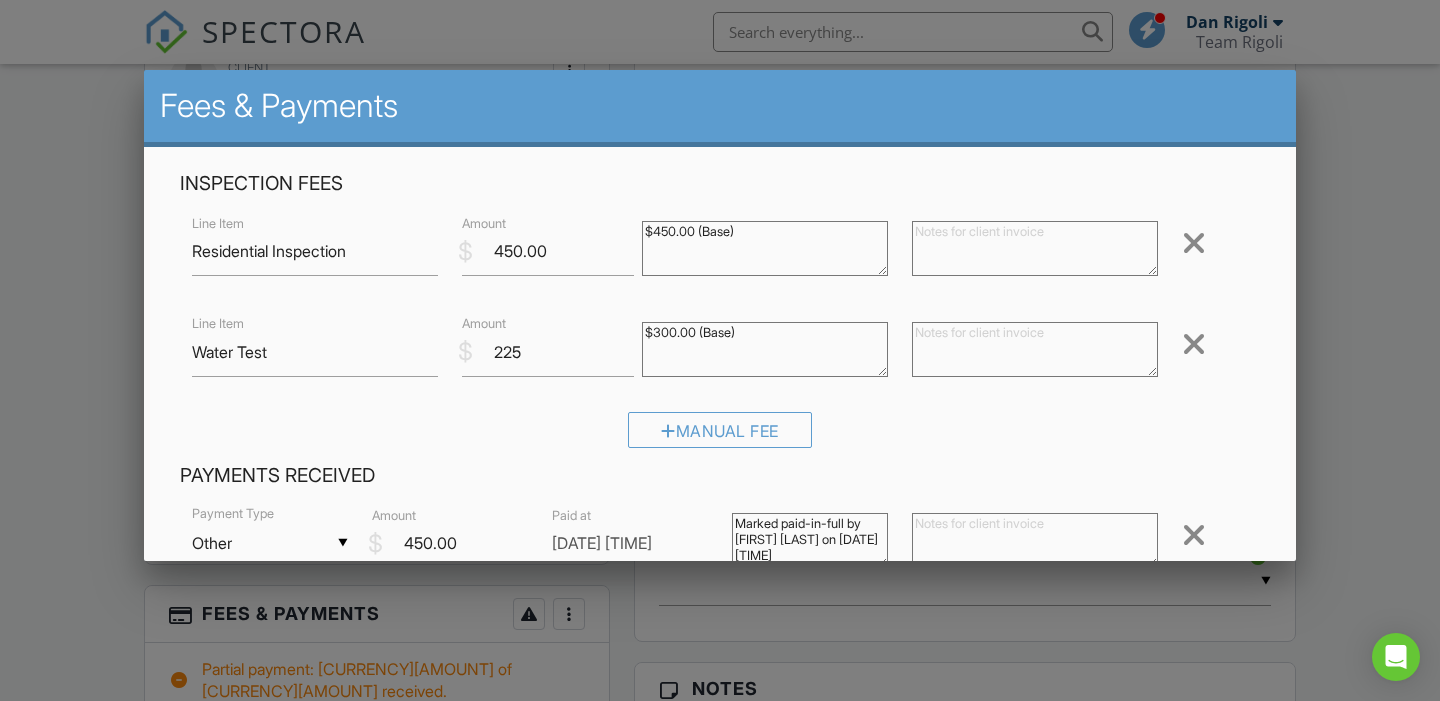 click at bounding box center [1035, 349] 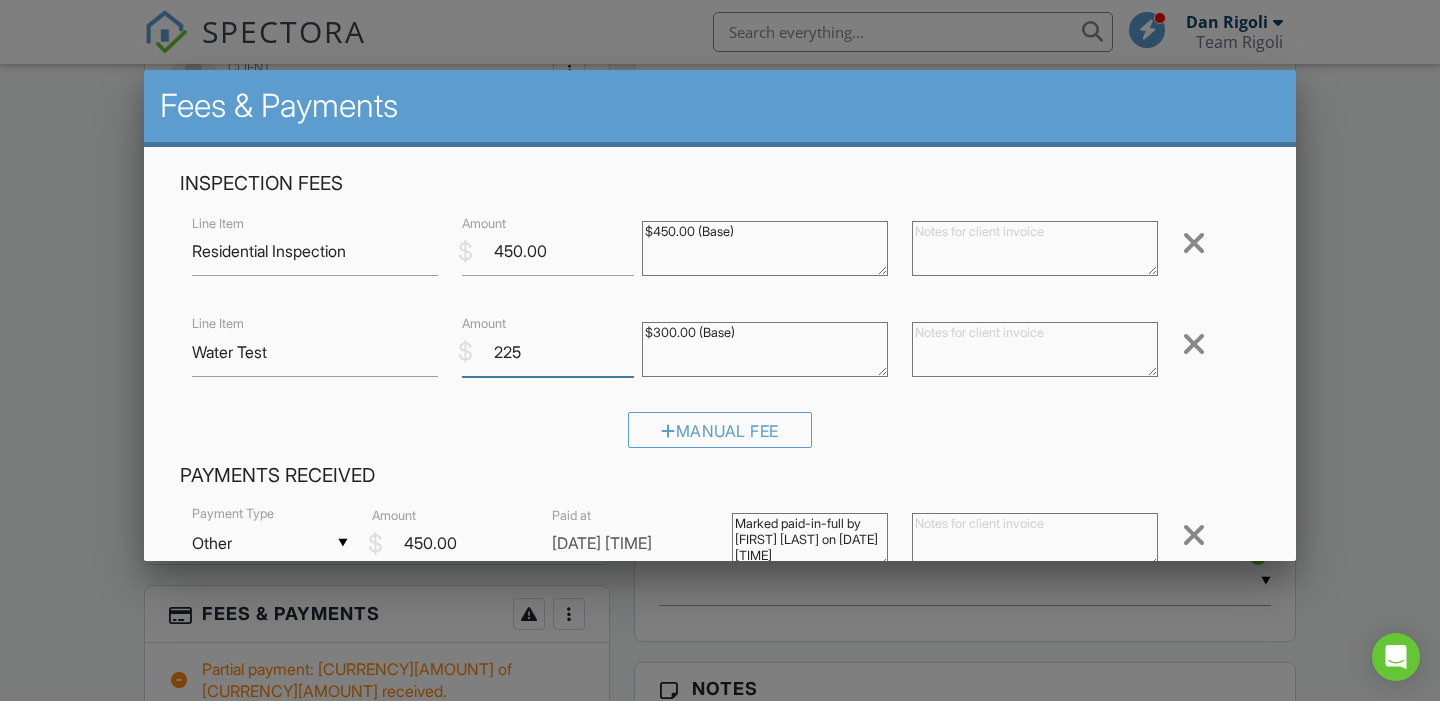 click on "225" at bounding box center (548, 352) 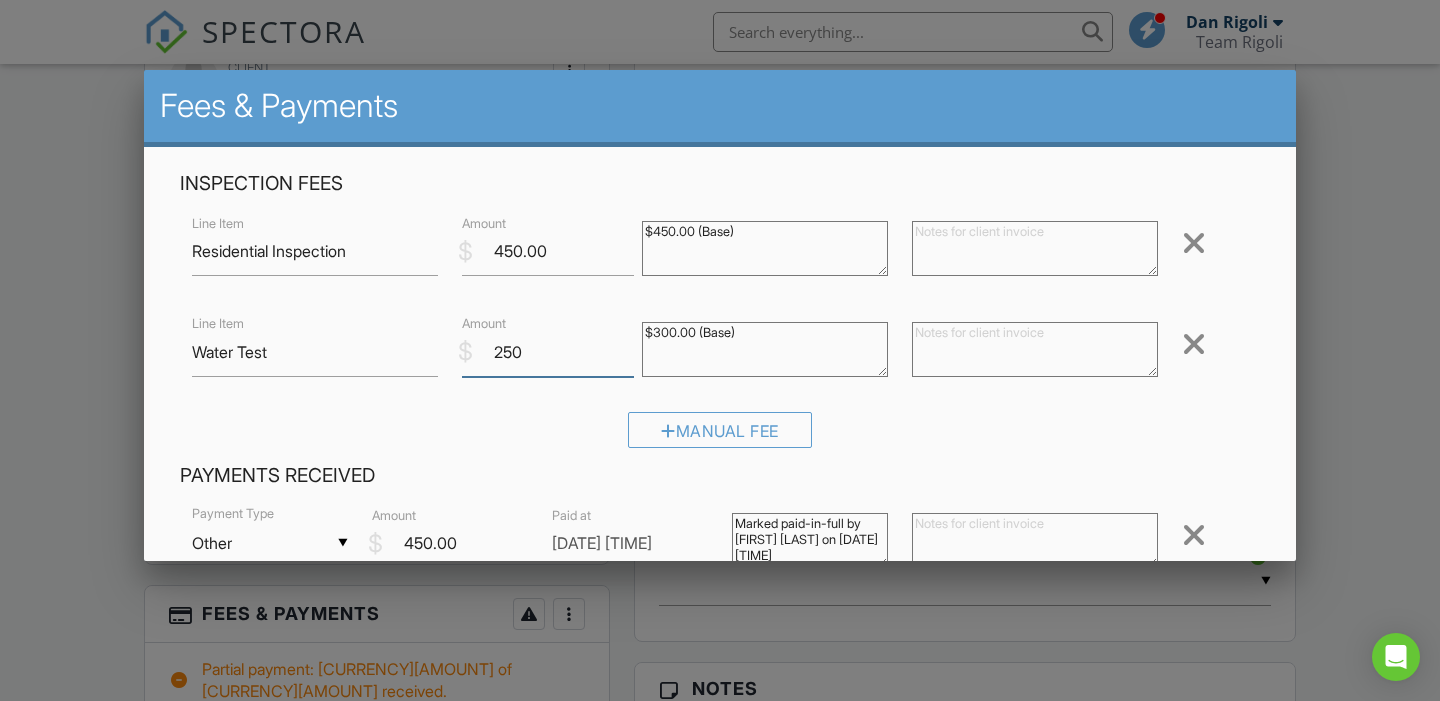type on "250" 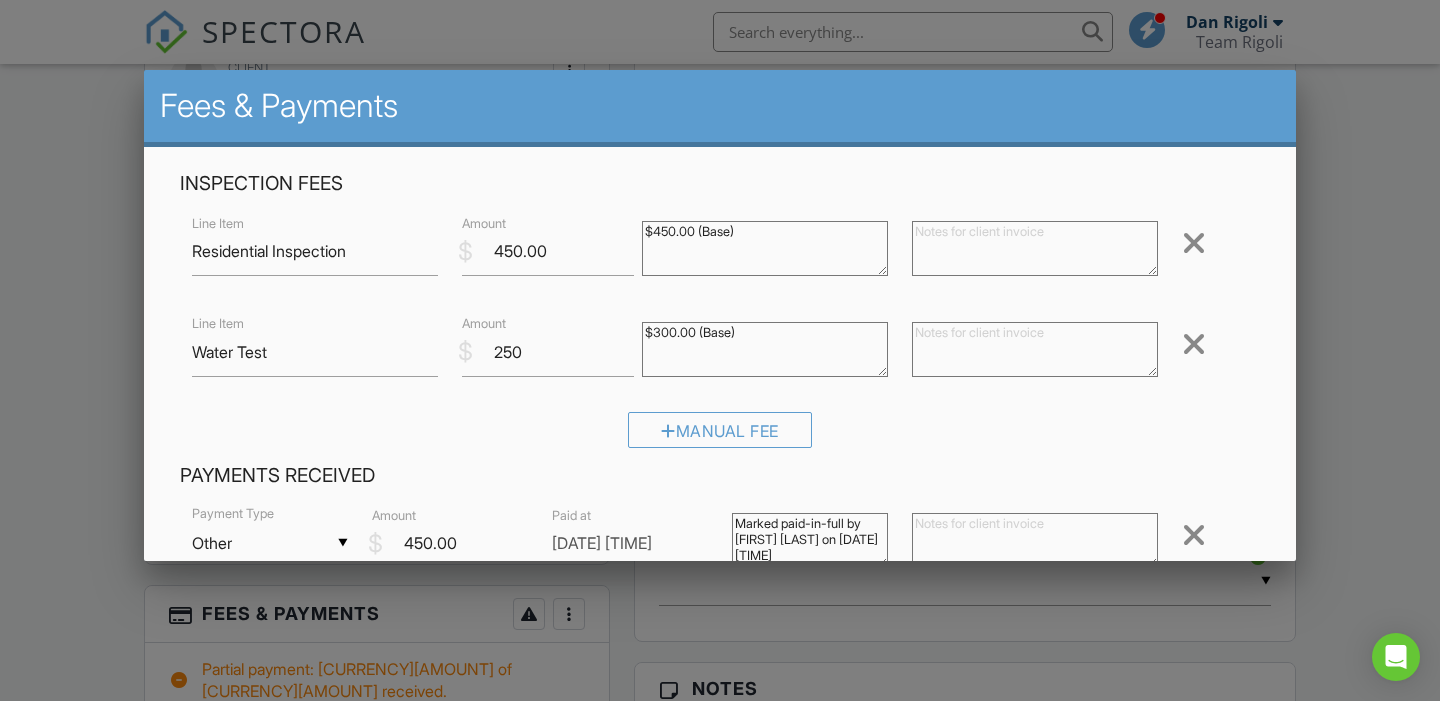 click on "$300.00 (Base)" at bounding box center [765, 349] 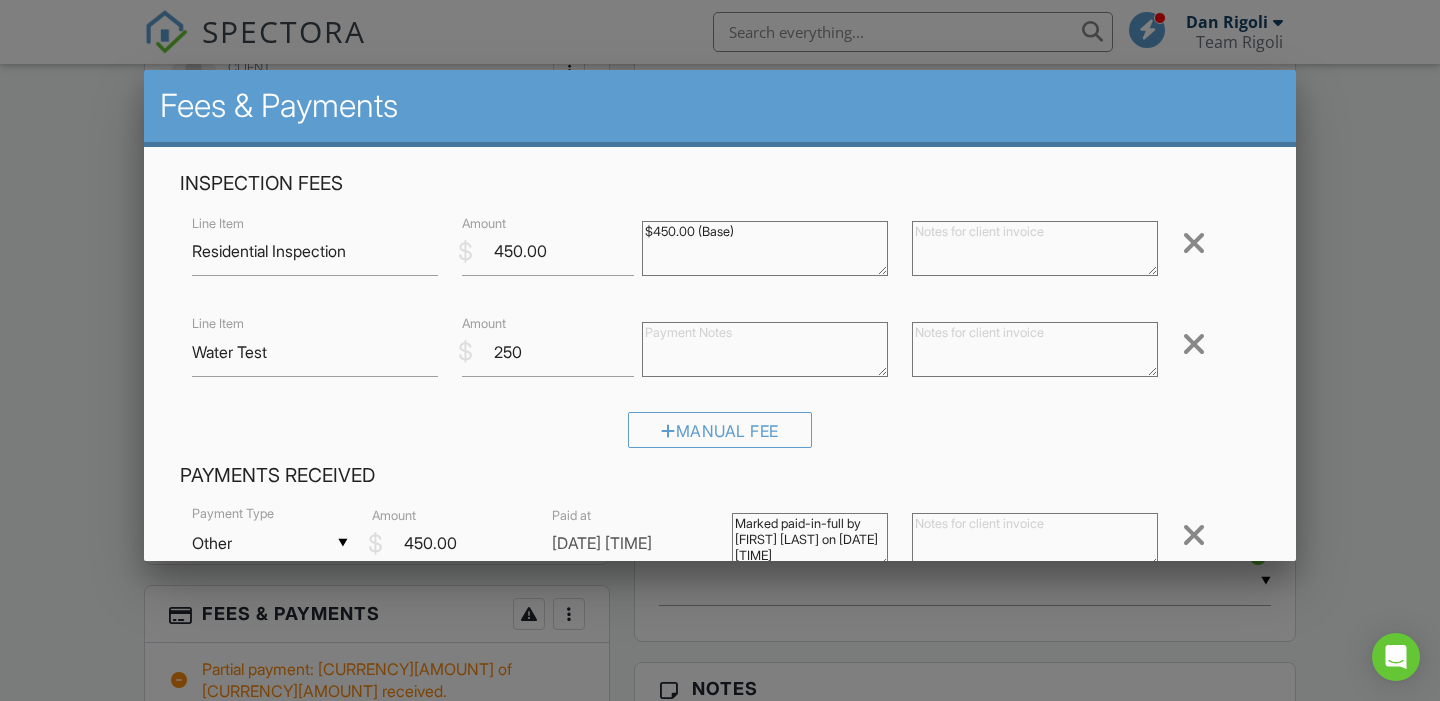 click at bounding box center [1035, 349] 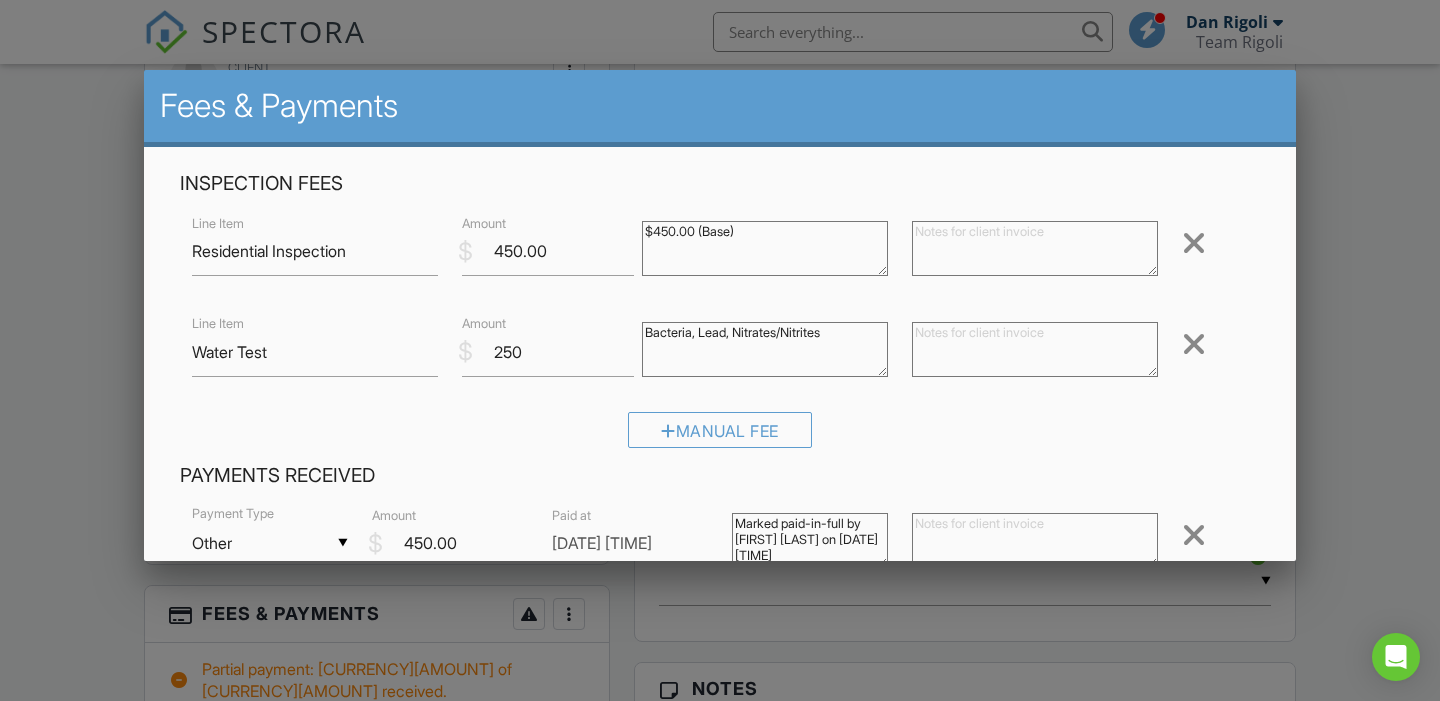 click on "$300.00 (Base)" at bounding box center [765, 349] 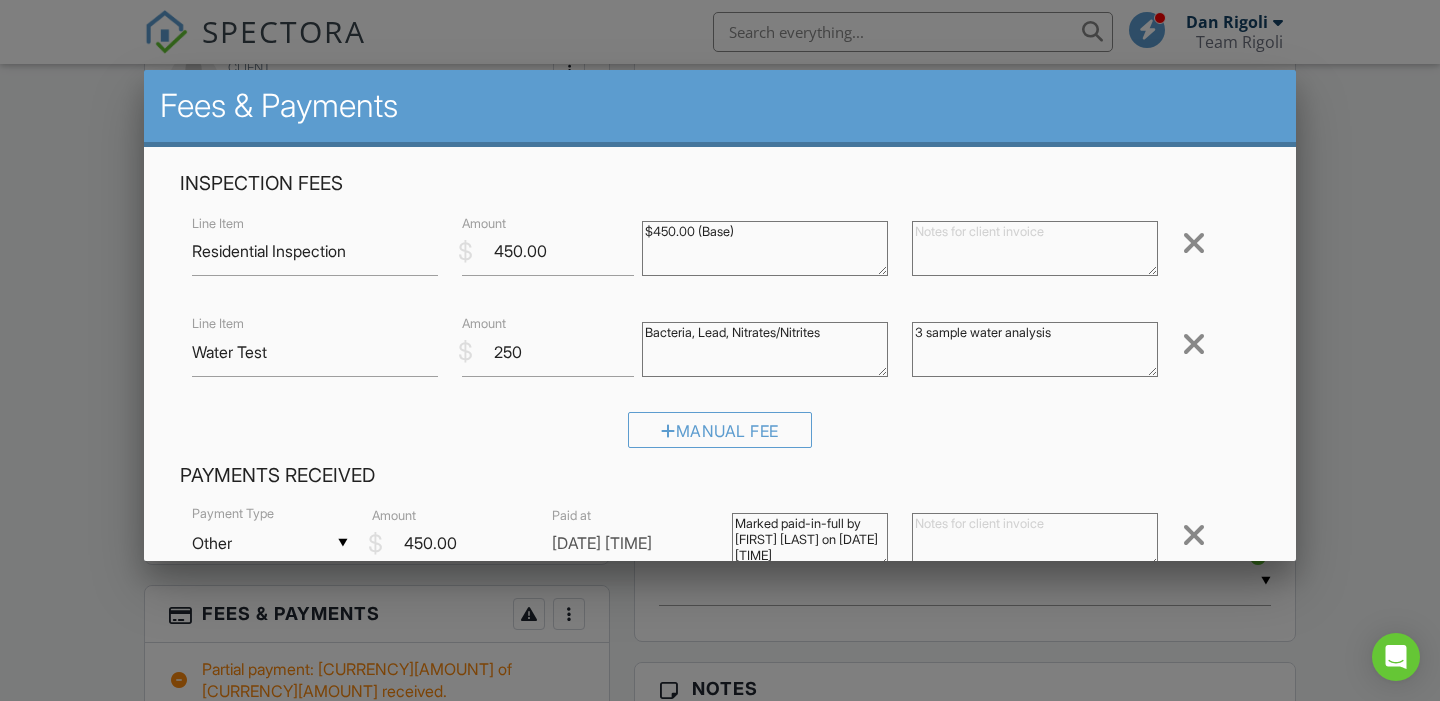 type on "3 sample water analysis" 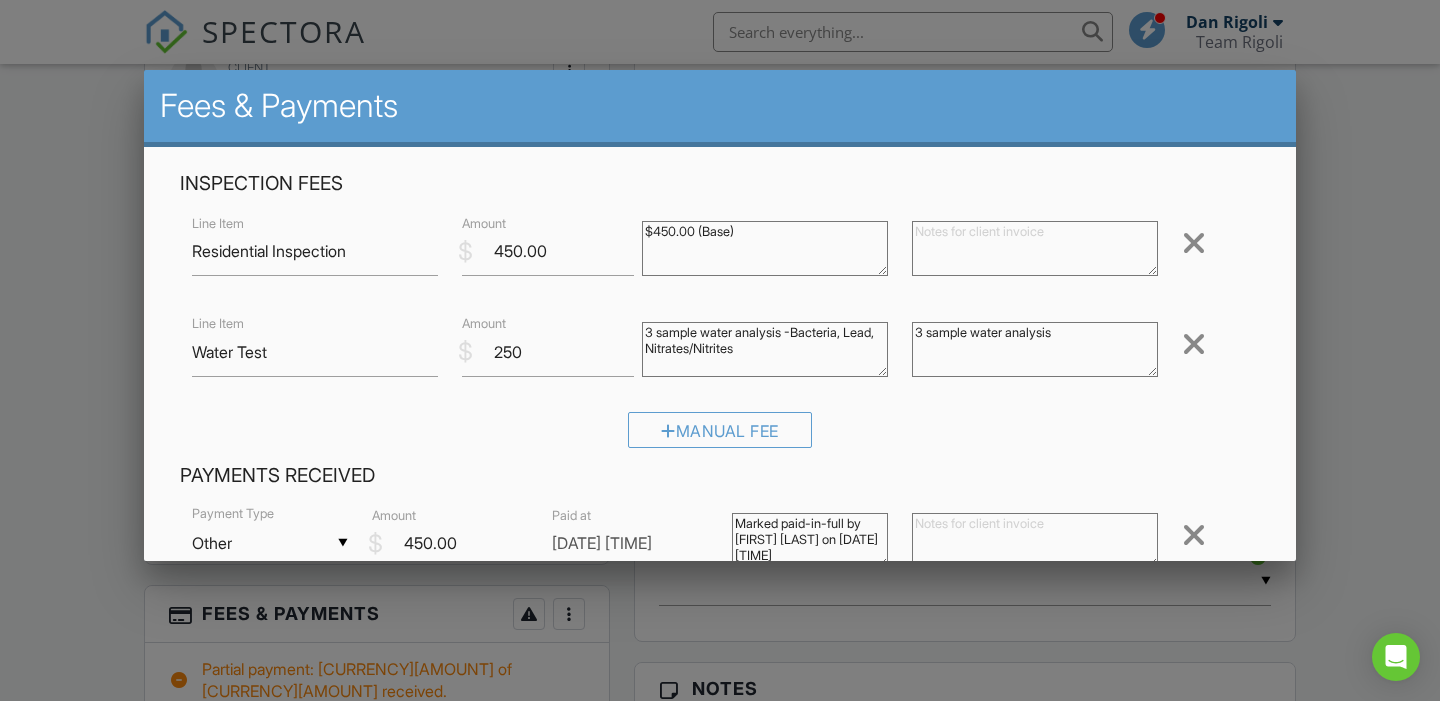 type on "3 sample water analysis - Bacteria, Lead, Nitrates/Nitrites" 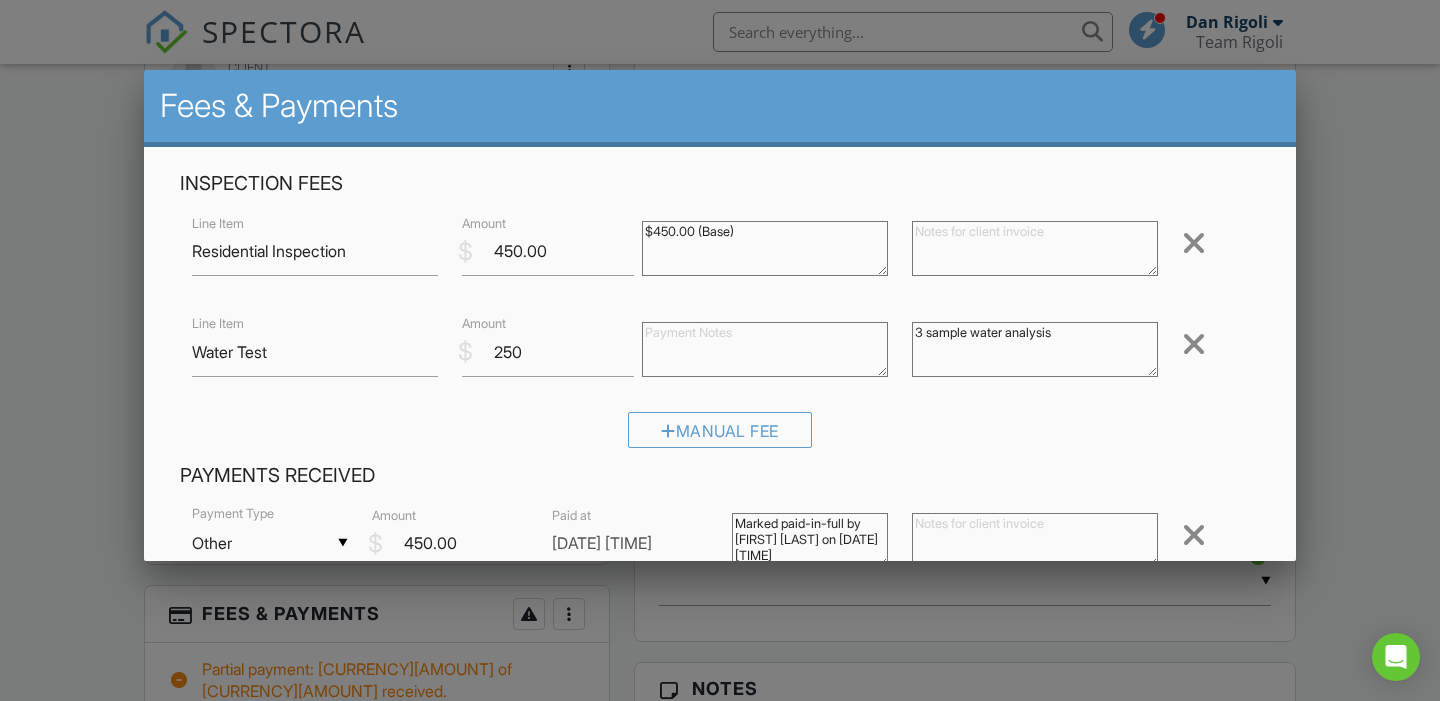 type 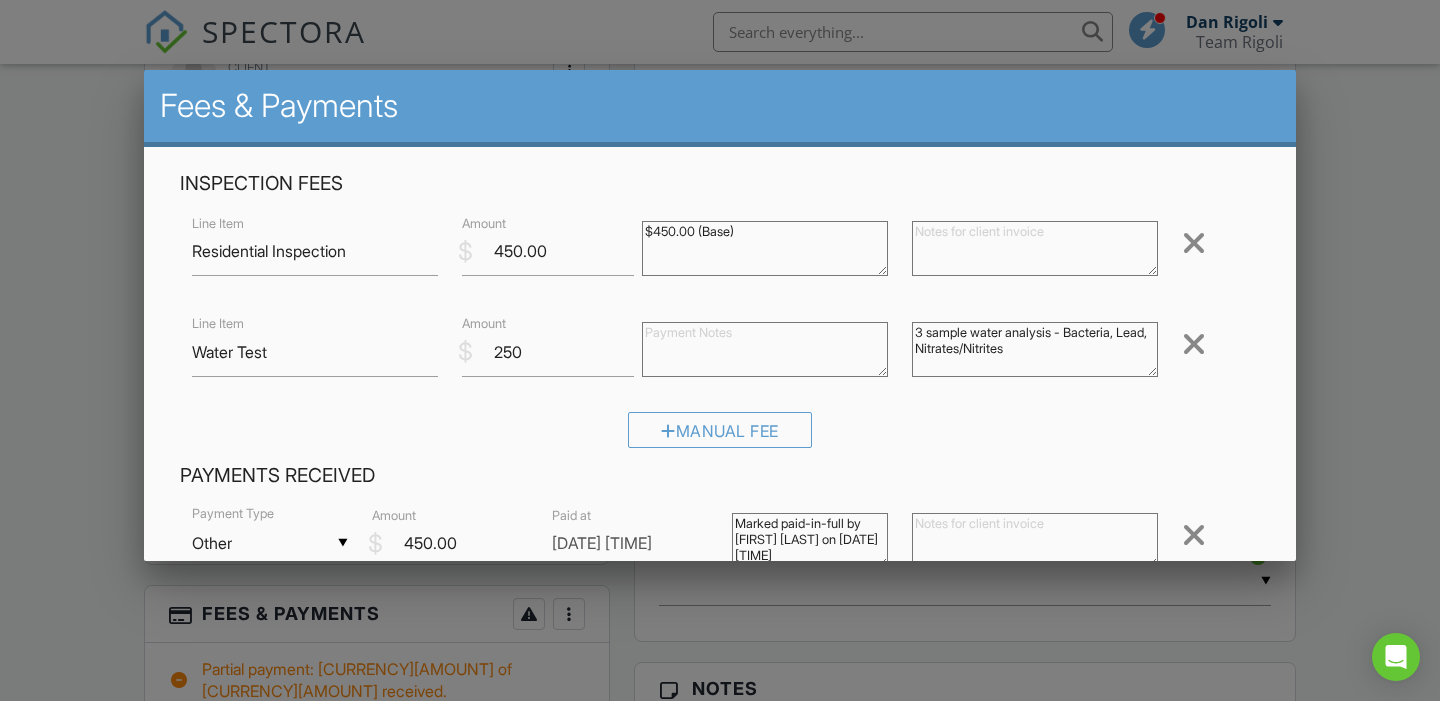 type on "3 sample water analysis - Bacteria, Lead, Nitrates/Nitrites" 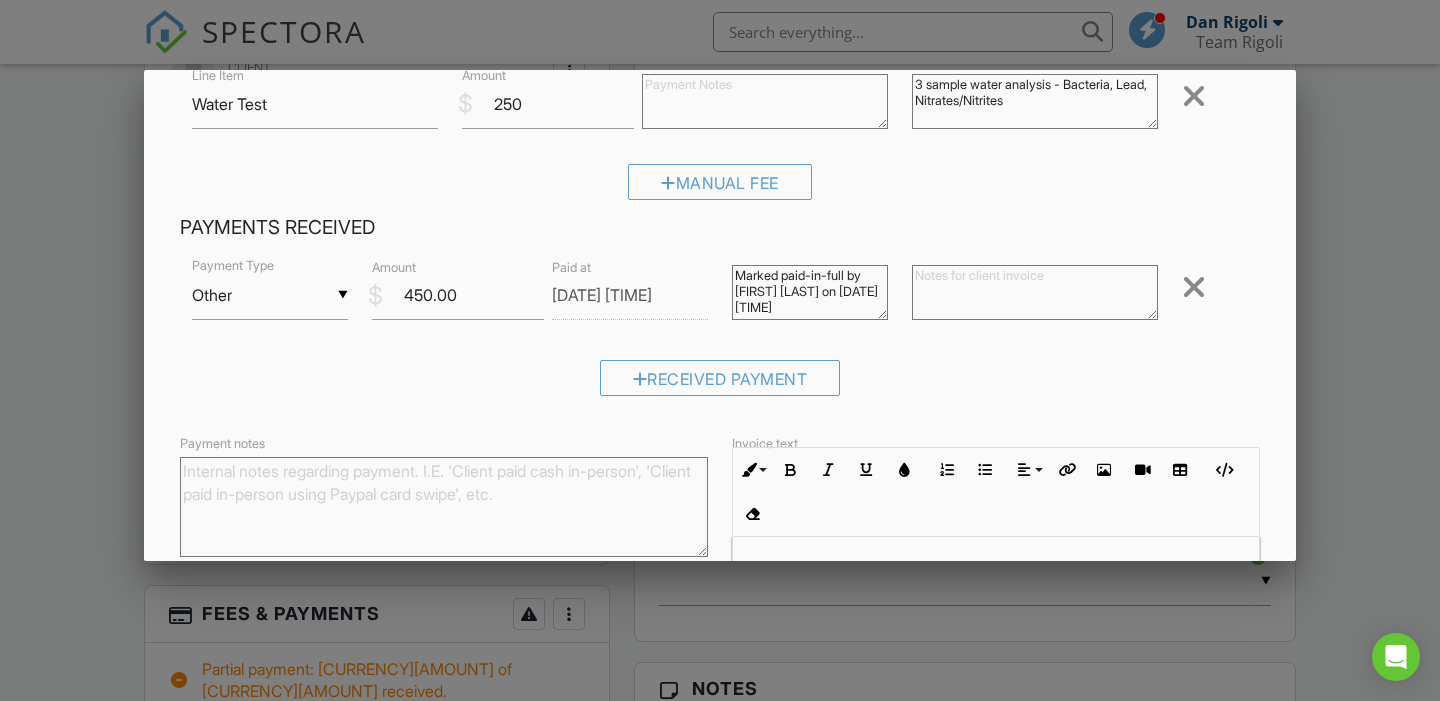 scroll, scrollTop: 470, scrollLeft: 0, axis: vertical 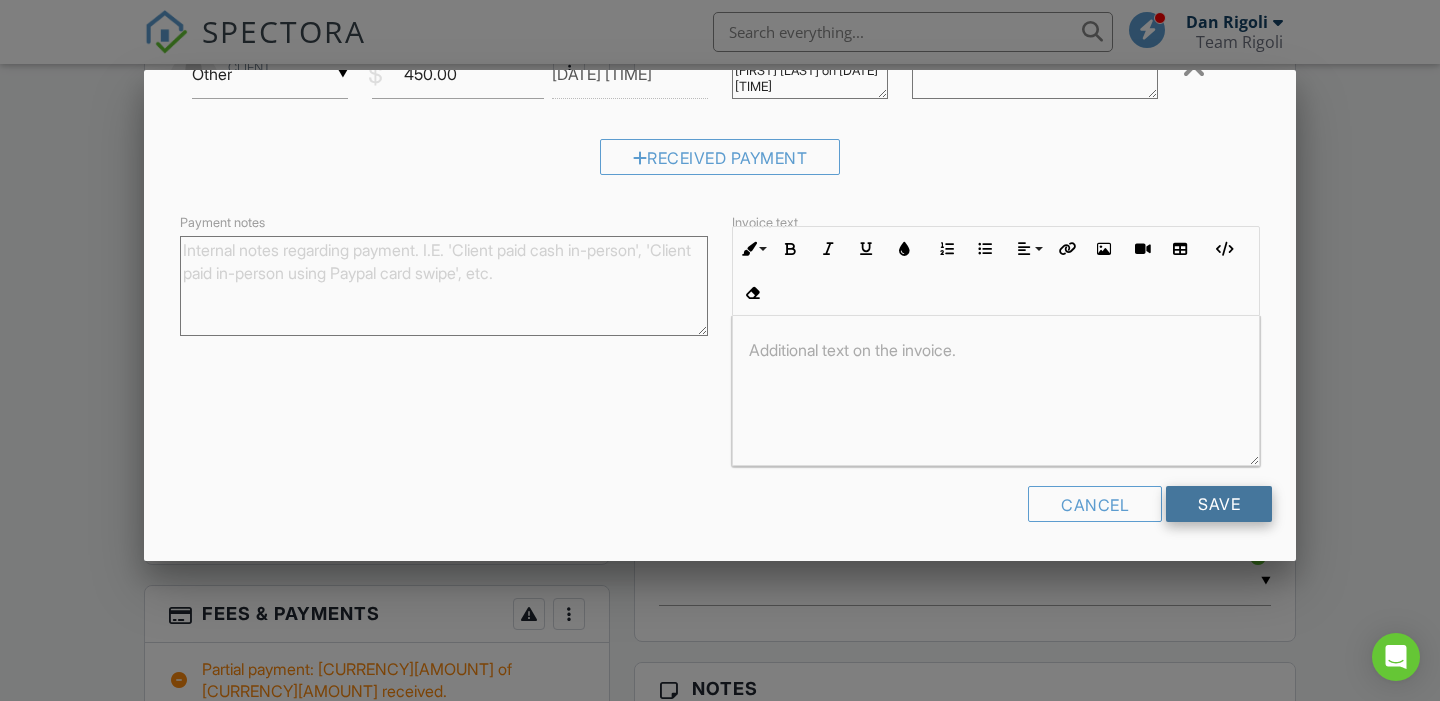 click on "Save" at bounding box center (1219, 504) 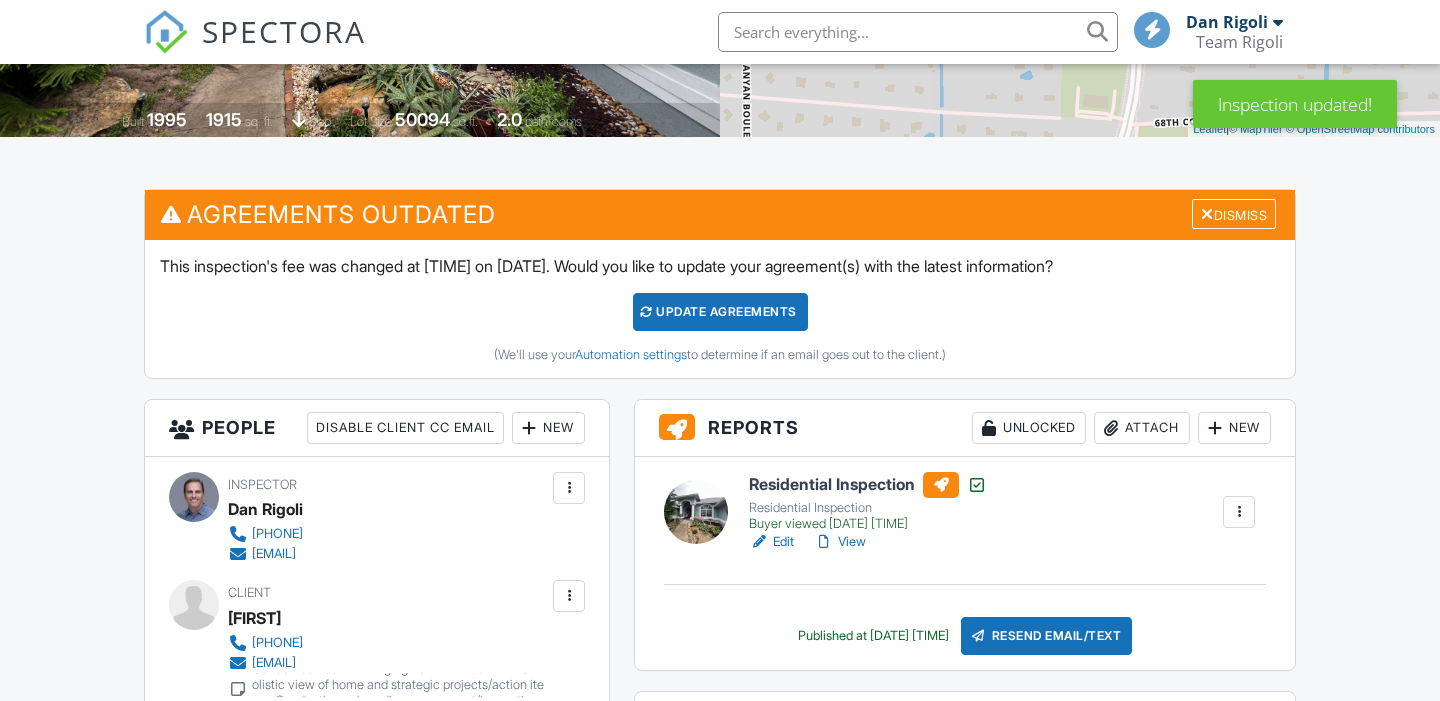 scroll, scrollTop: 0, scrollLeft: 0, axis: both 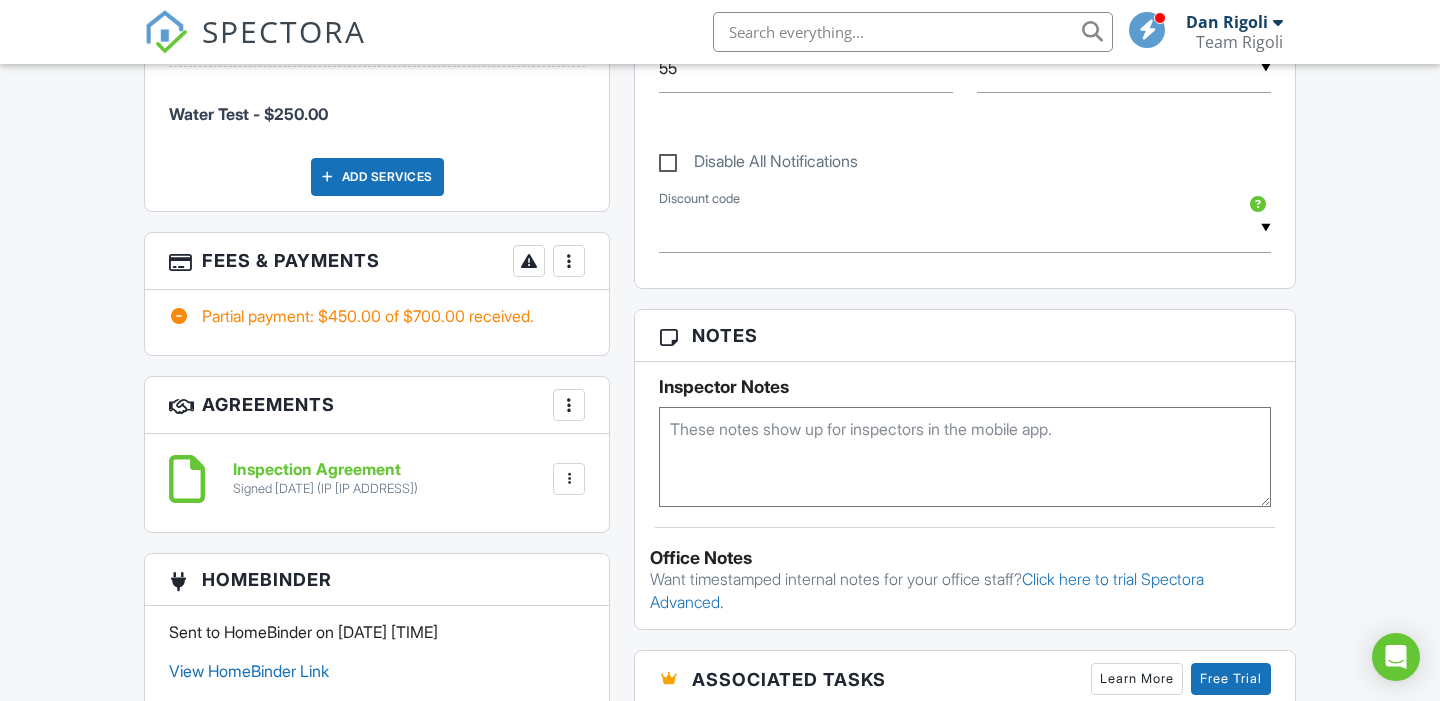 click at bounding box center (569, 261) 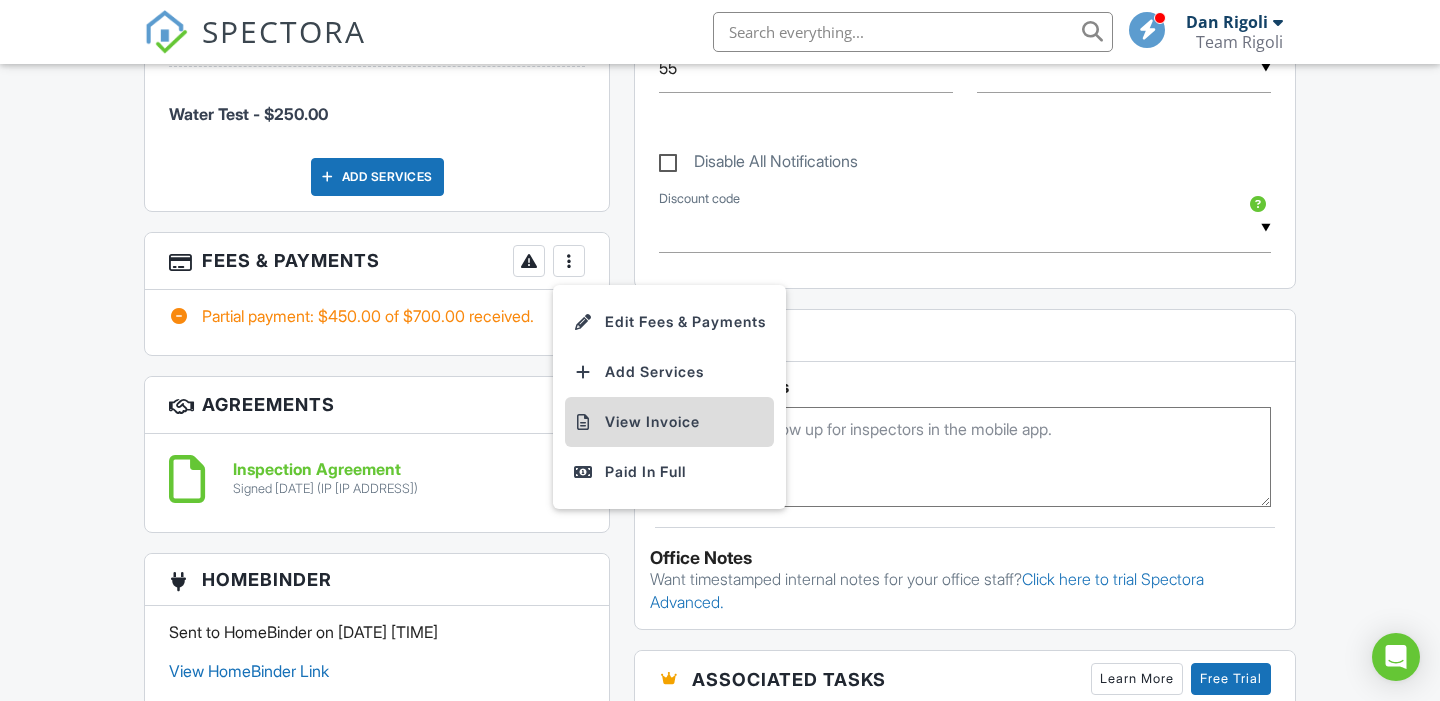 click on "View Invoice" at bounding box center [669, 422] 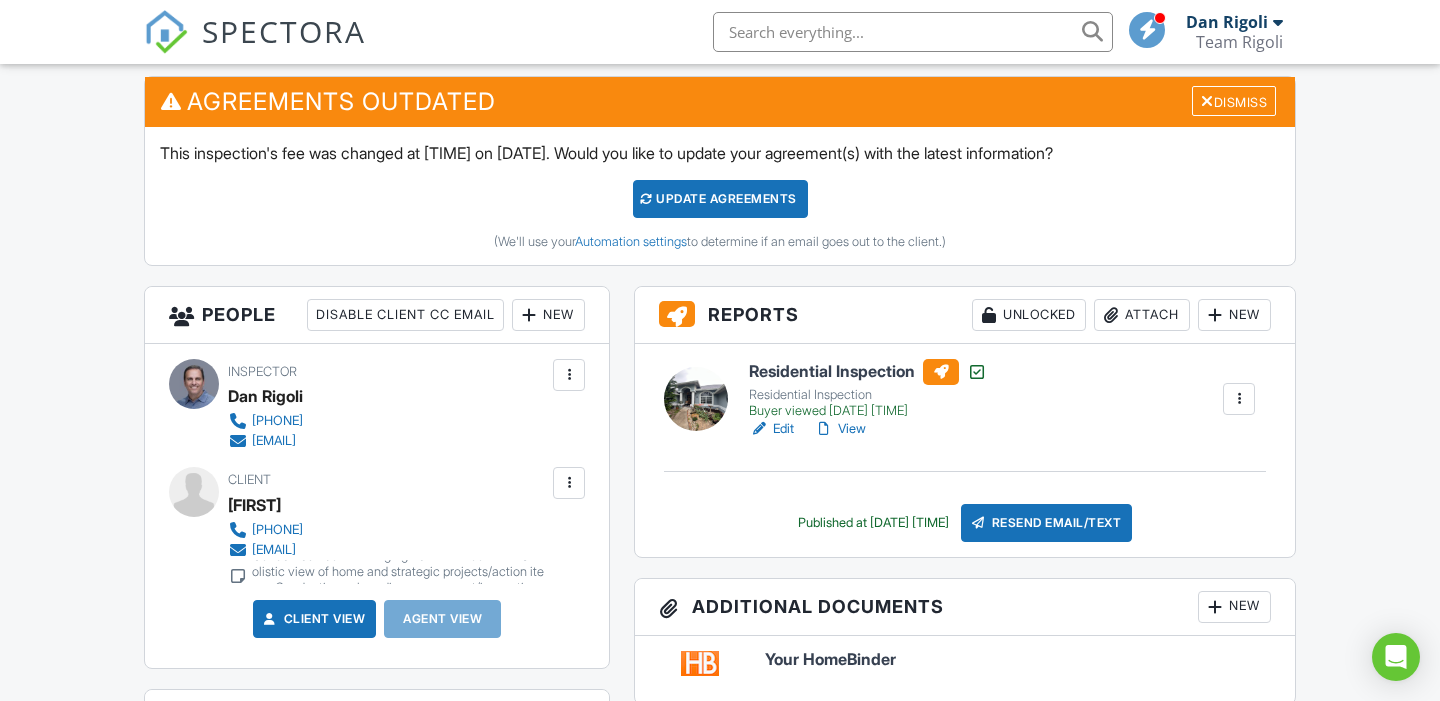 scroll, scrollTop: 464, scrollLeft: 0, axis: vertical 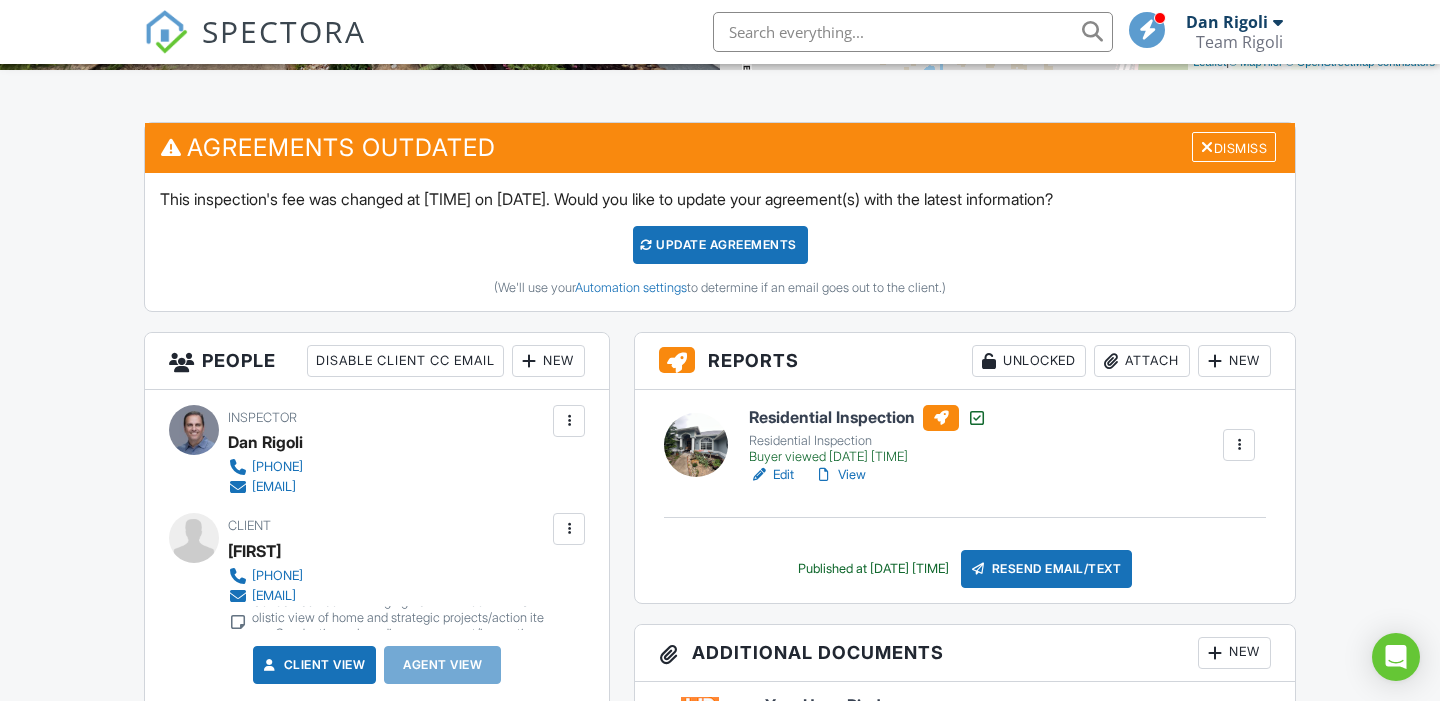click on "Attach" at bounding box center [1142, 361] 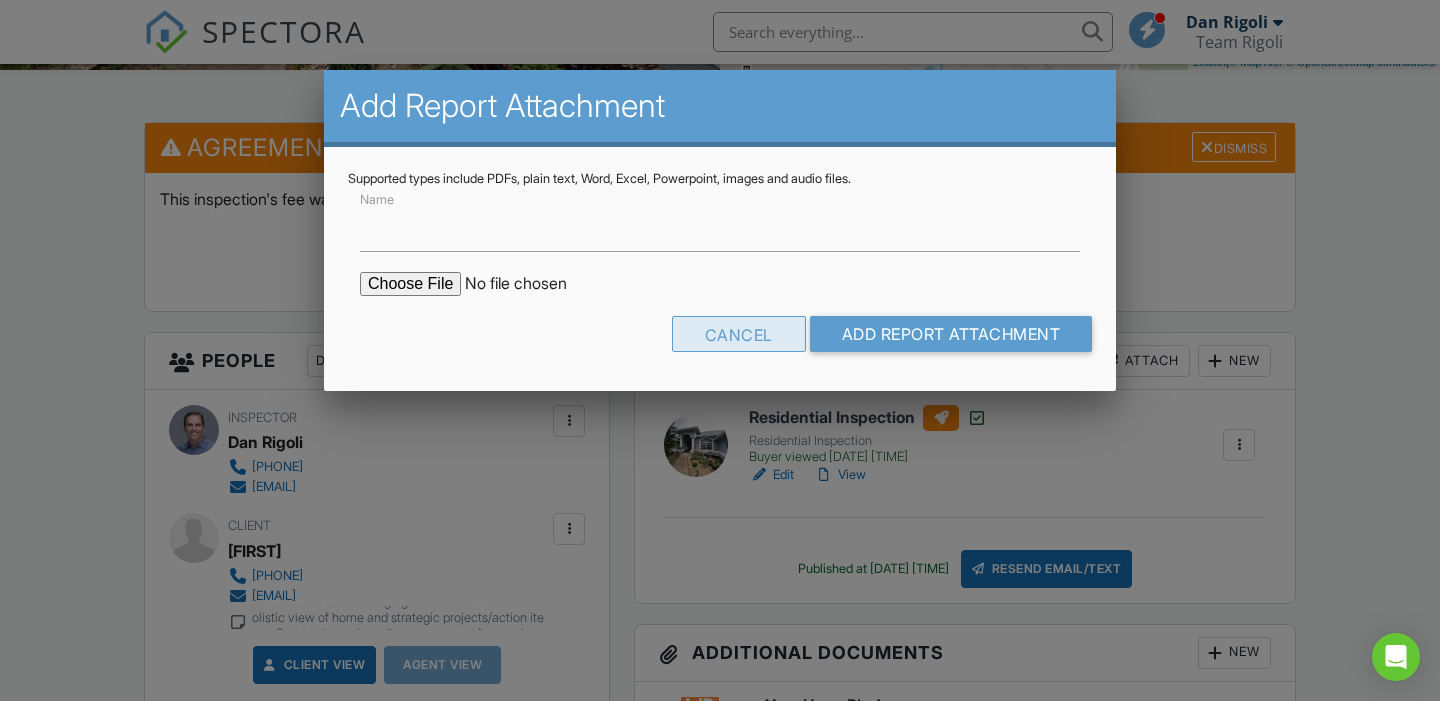 click on "Cancel" at bounding box center [739, 334] 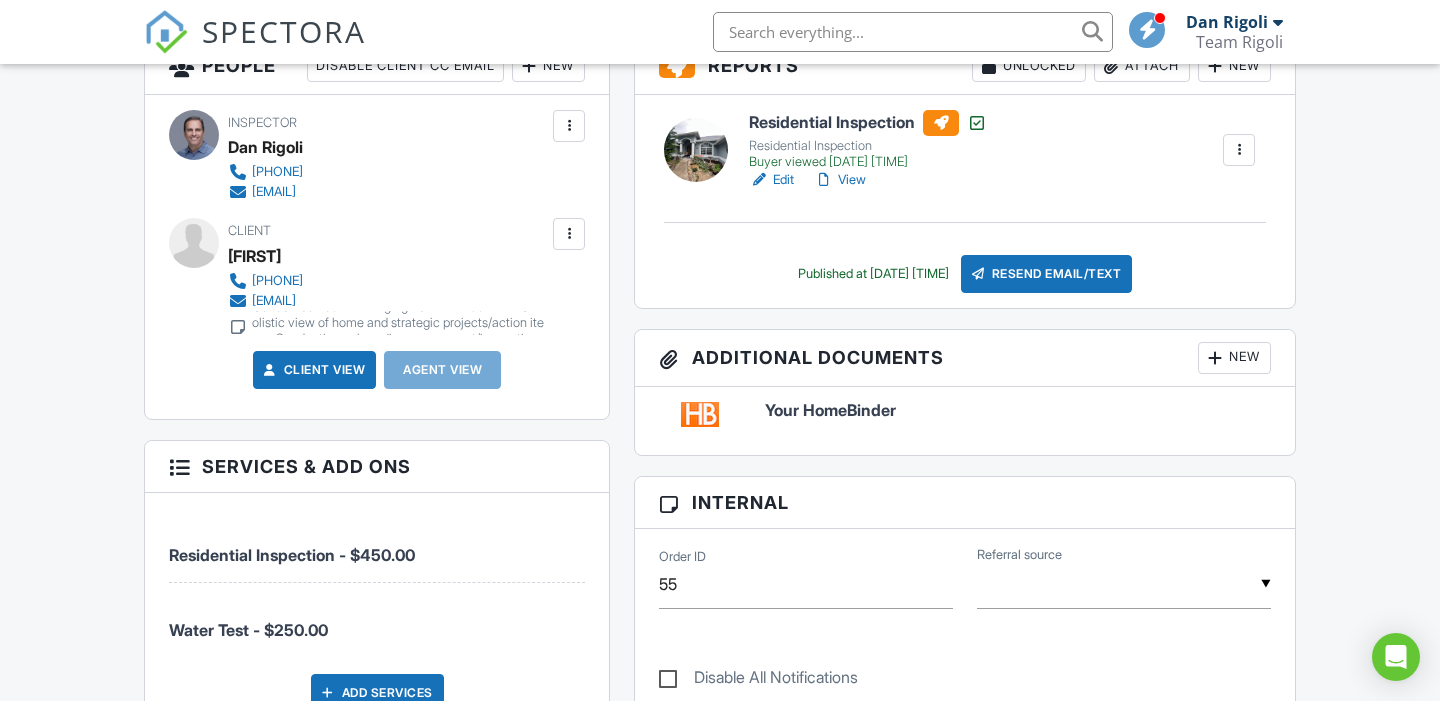 scroll, scrollTop: 771, scrollLeft: 0, axis: vertical 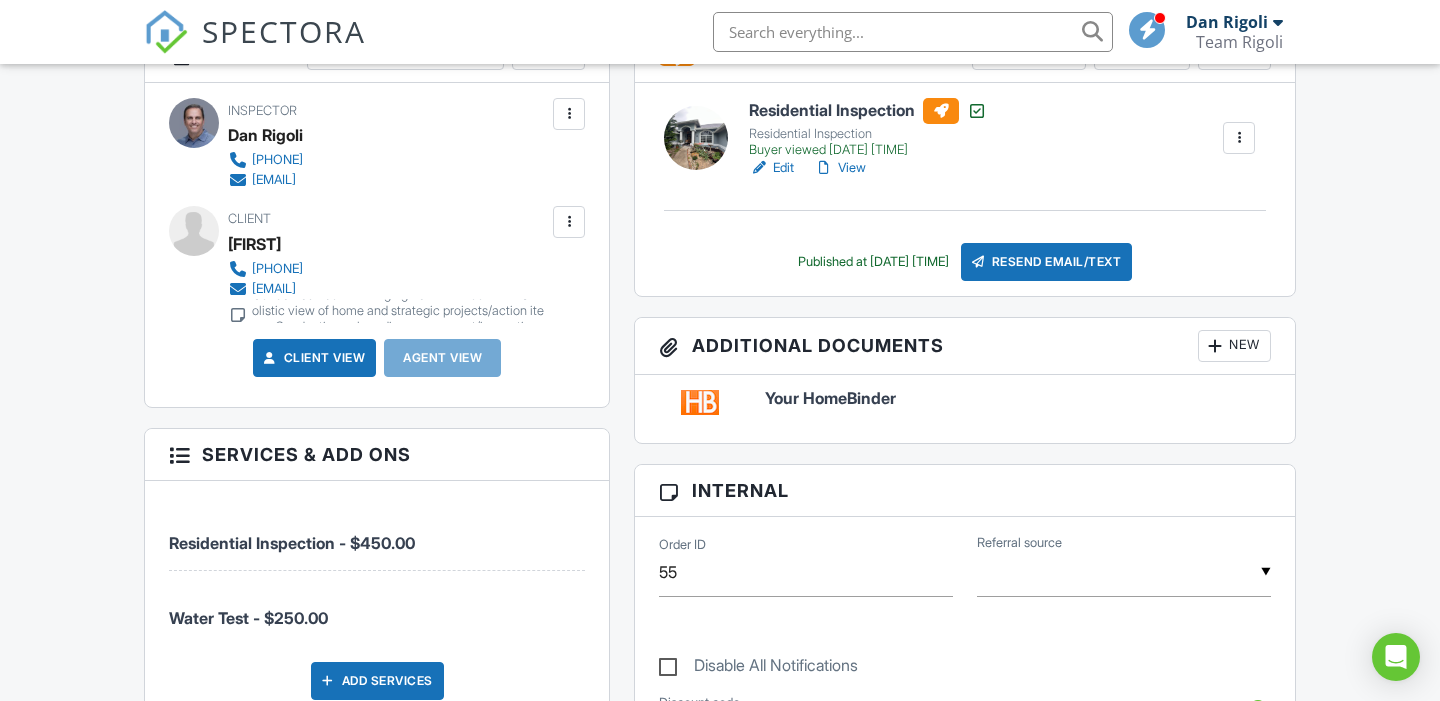 click on "New" at bounding box center [1234, 346] 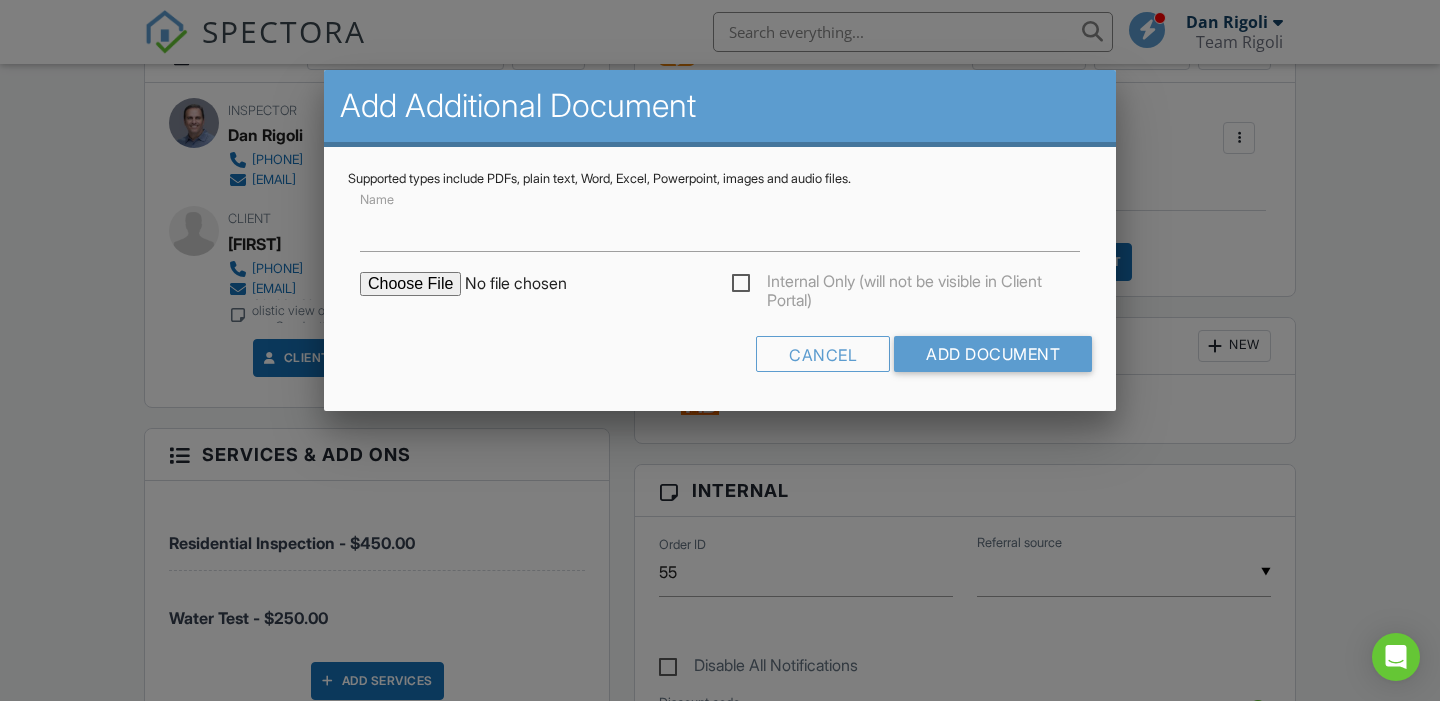 click at bounding box center (530, 284) 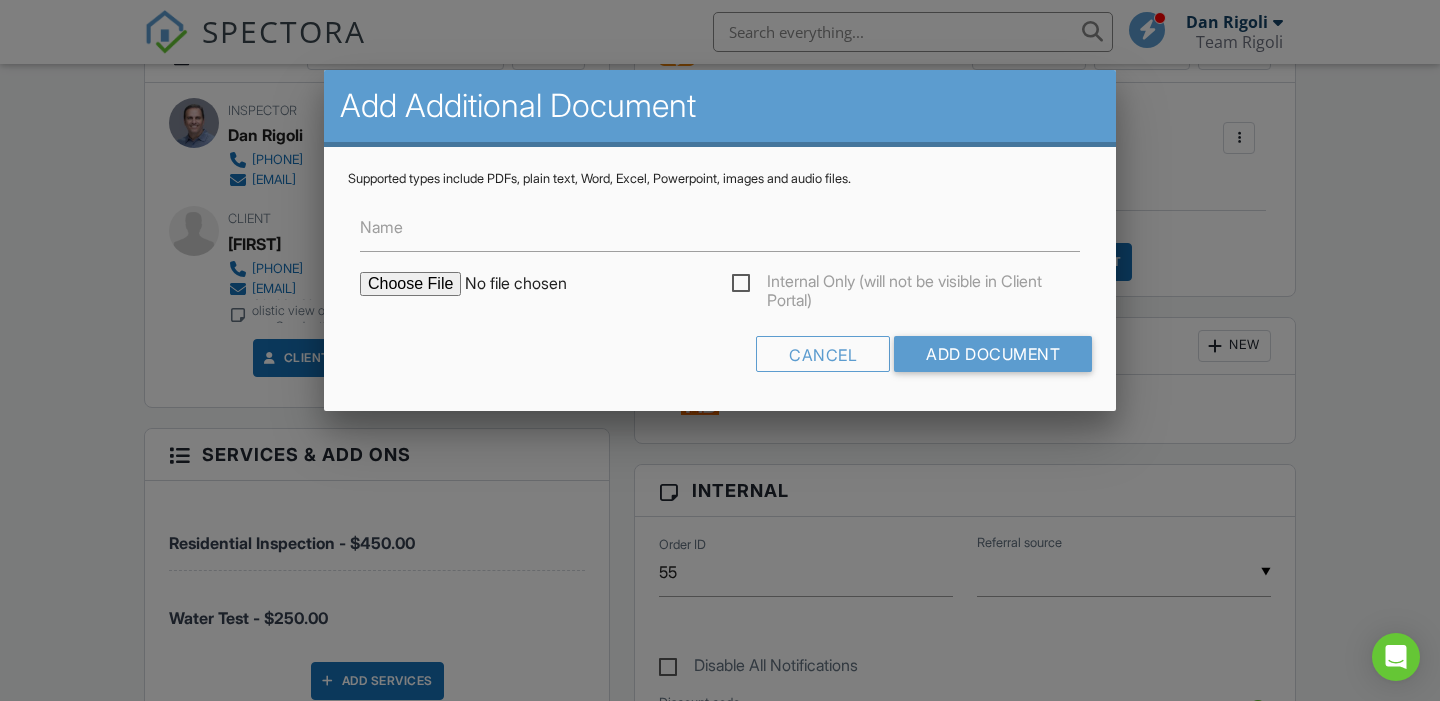 click at bounding box center [530, 284] 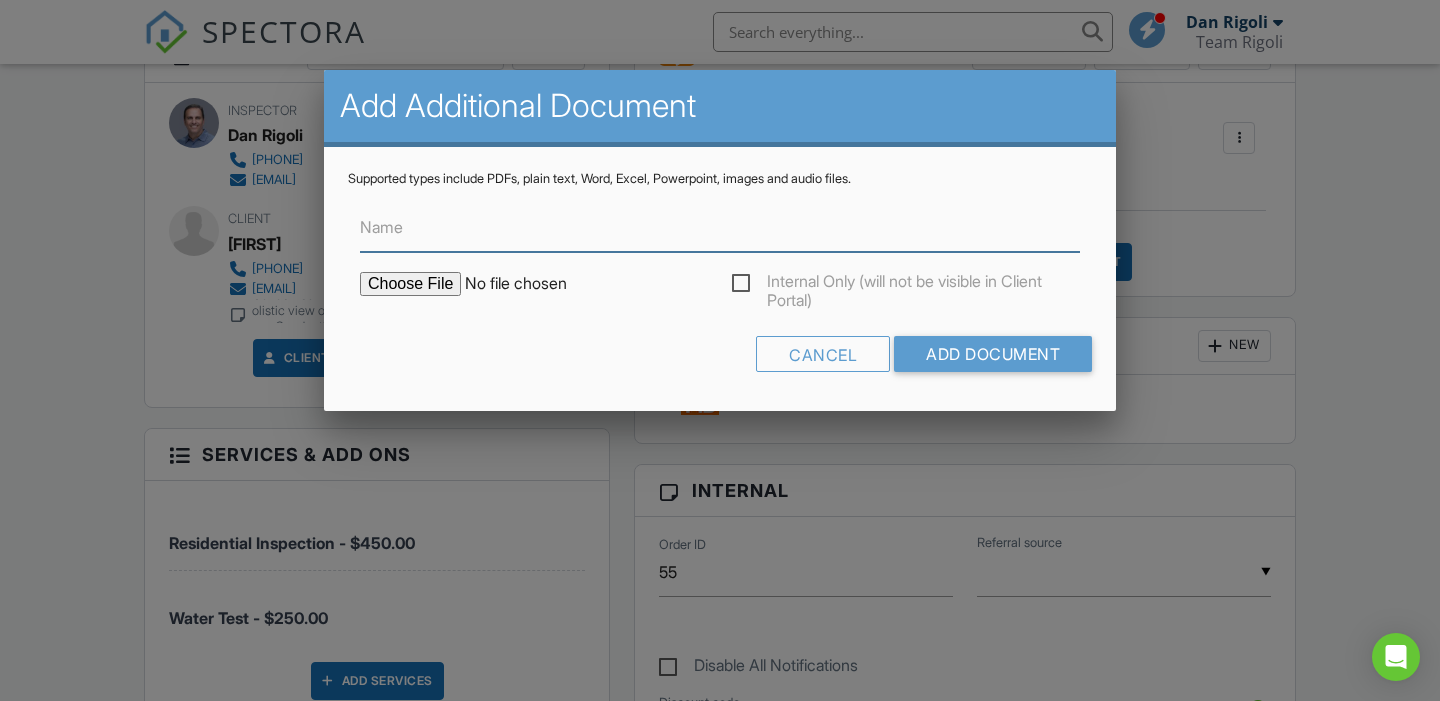 click on "Name" at bounding box center (720, 227) 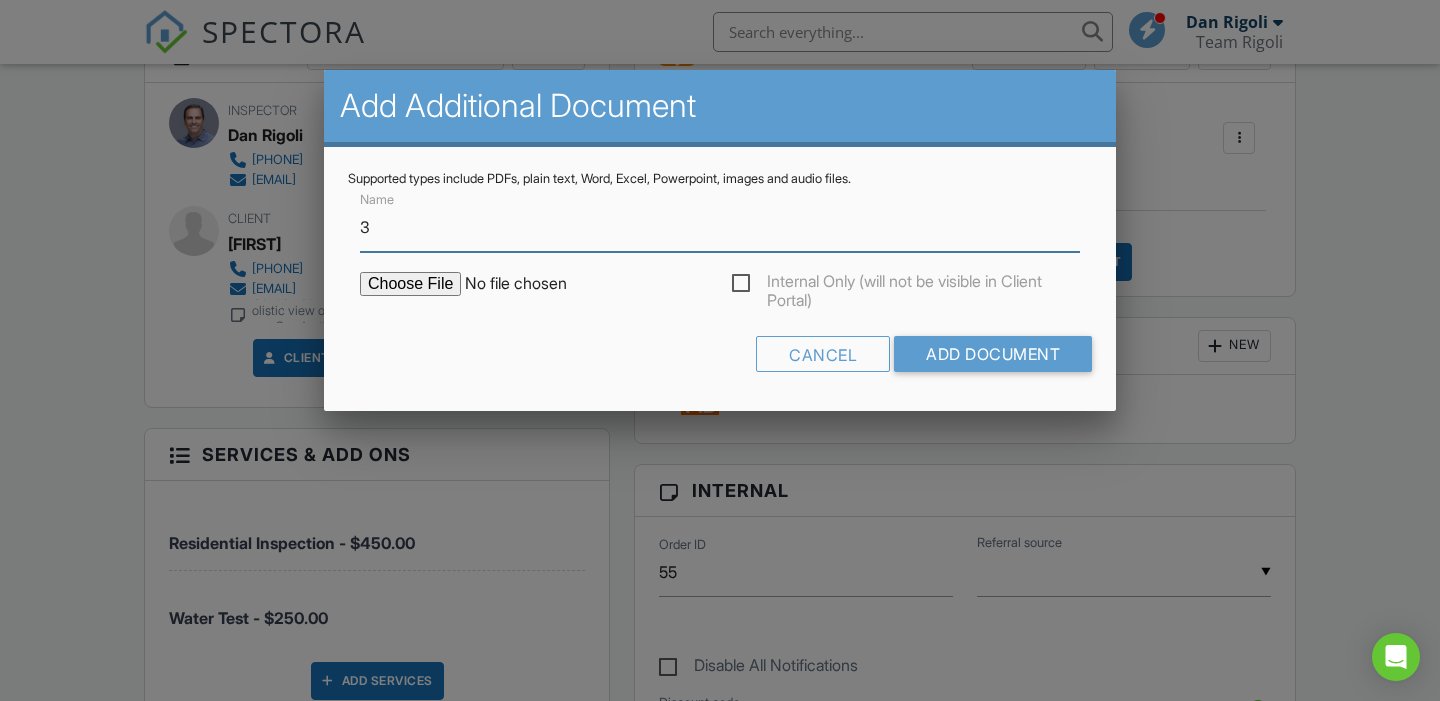 type on "3" 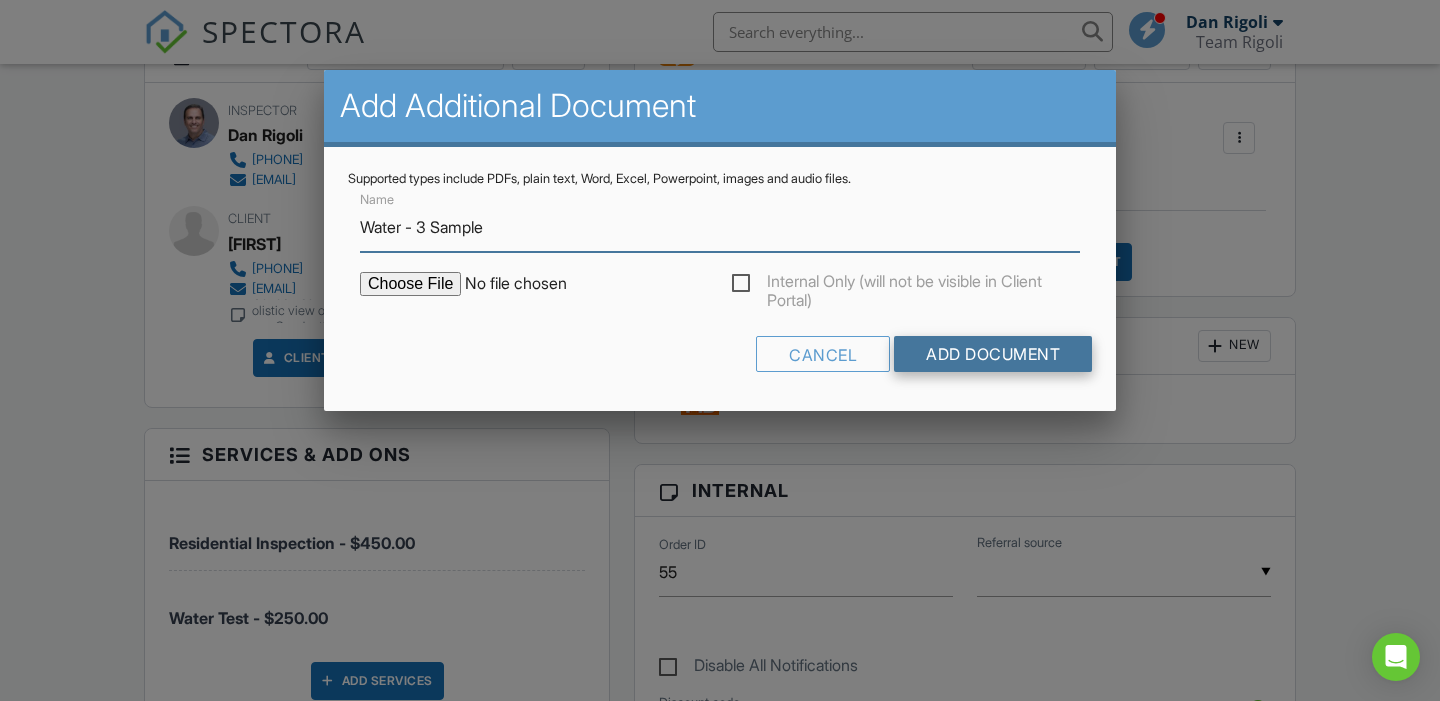 type on "Water - 3 Sample" 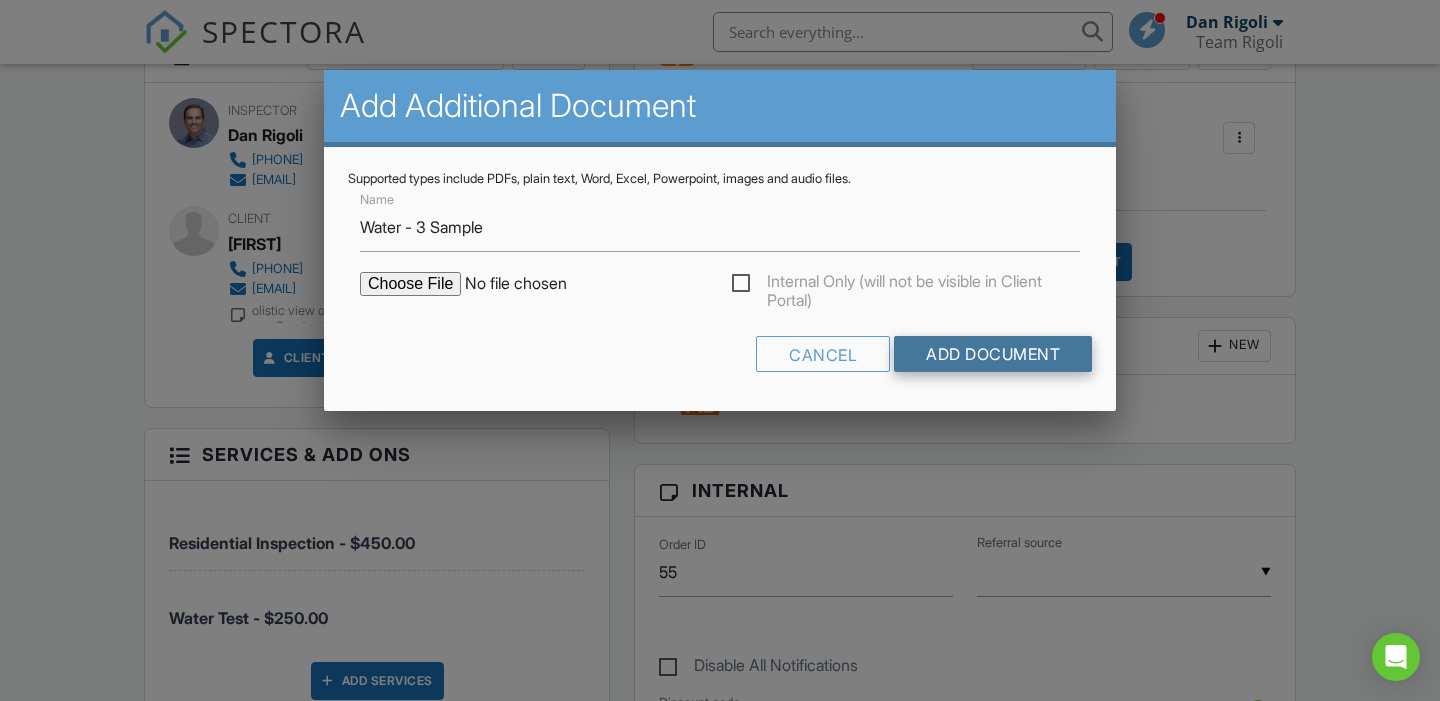 click on "Add Document" at bounding box center [993, 354] 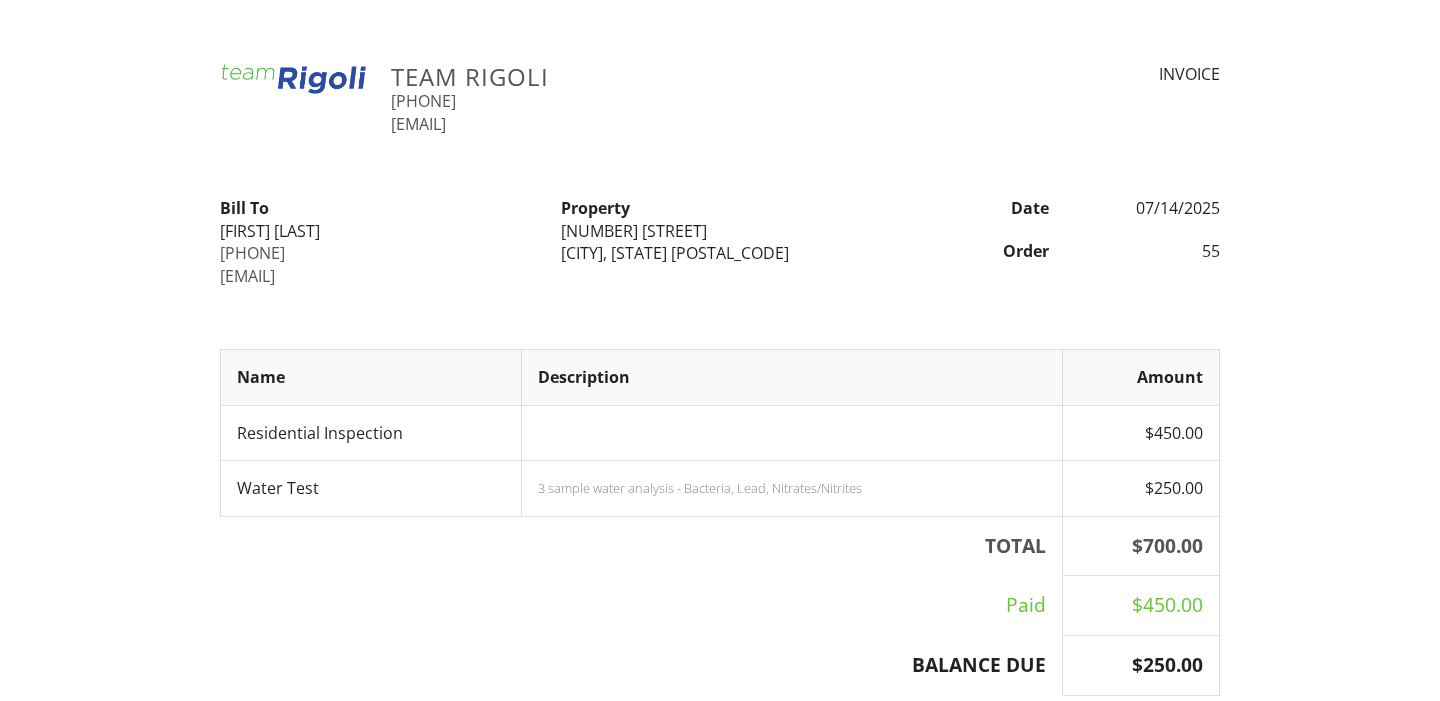 scroll, scrollTop: 0, scrollLeft: 0, axis: both 